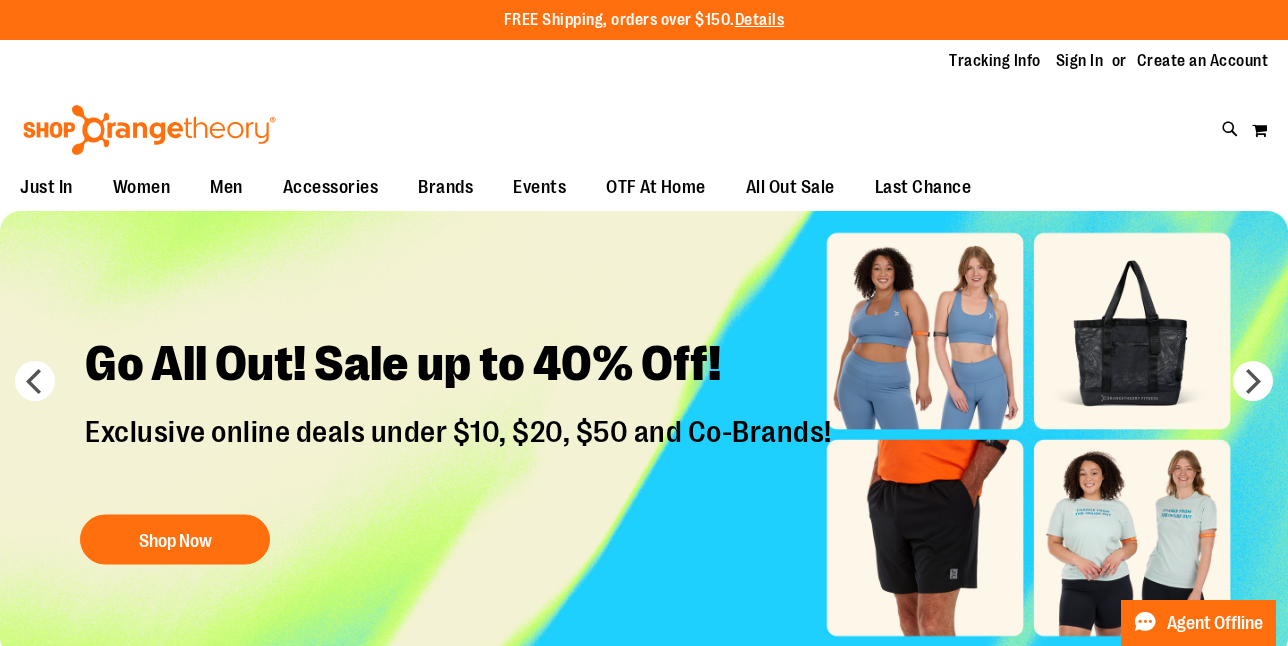 scroll, scrollTop: 0, scrollLeft: 0, axis: both 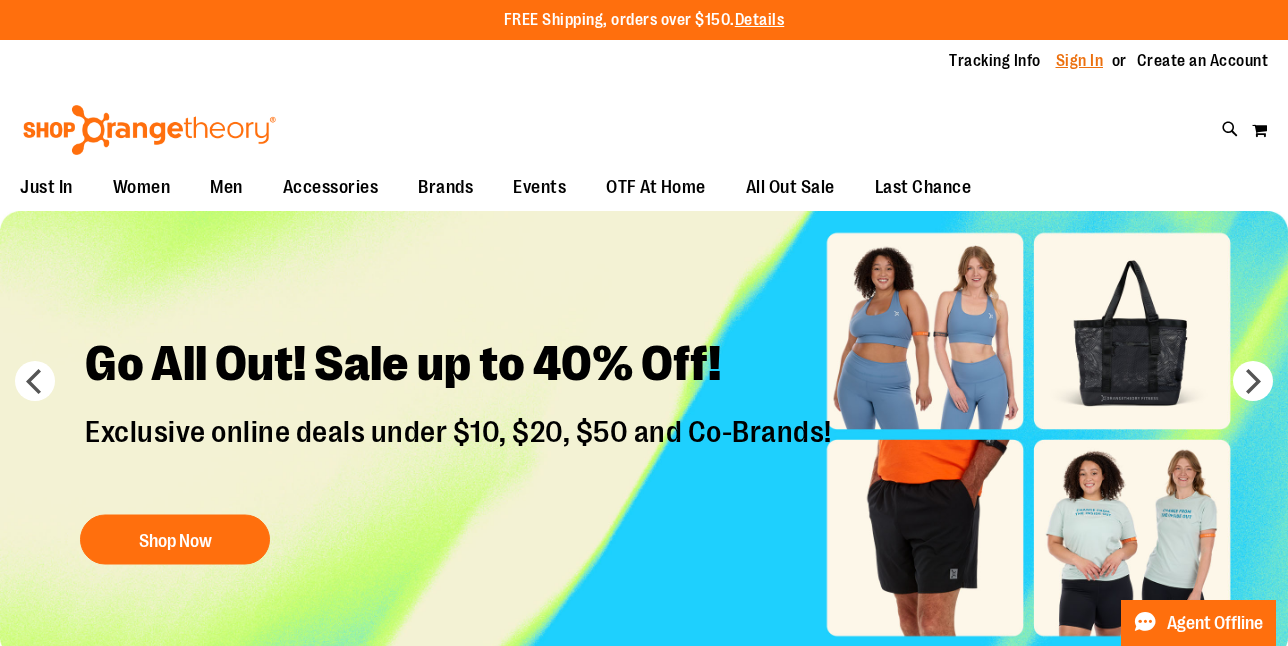 type on "**********" 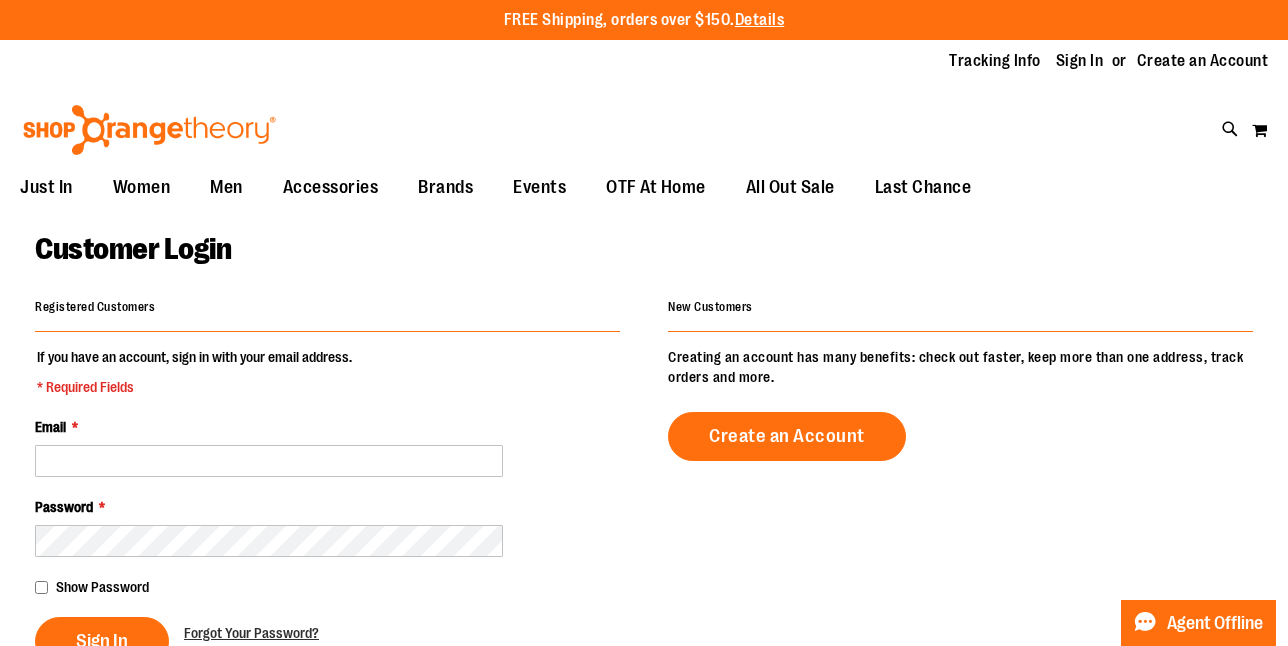 scroll, scrollTop: 0, scrollLeft: 0, axis: both 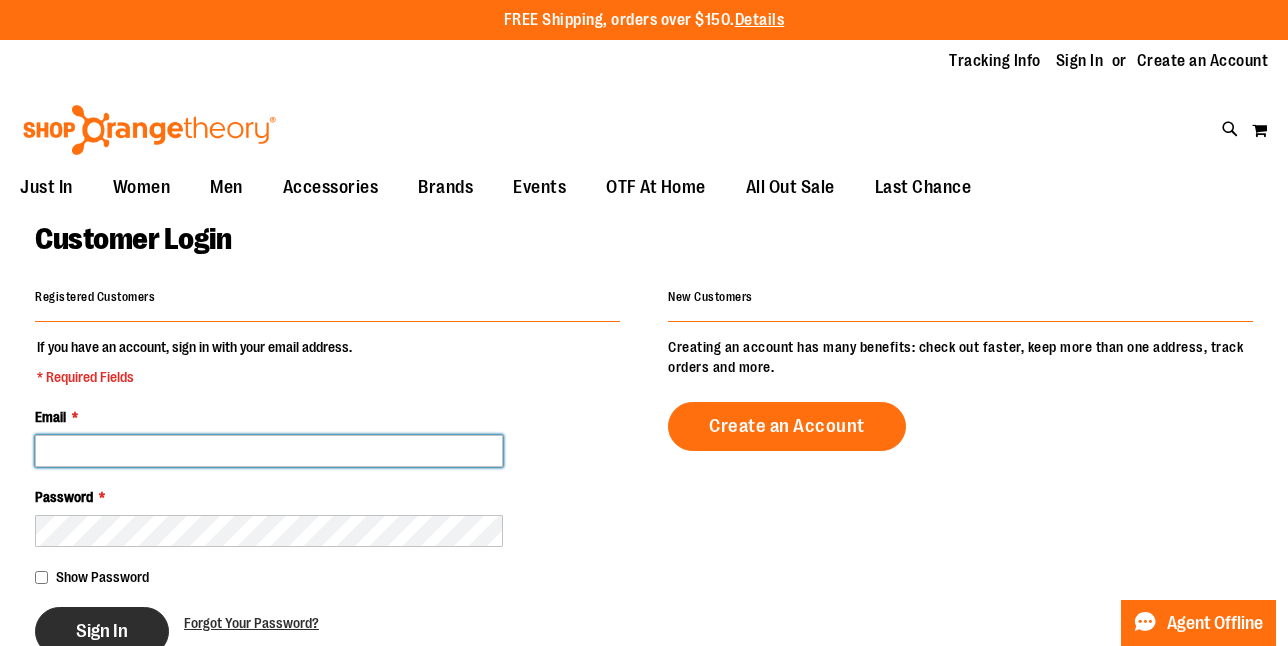 type on "**********" 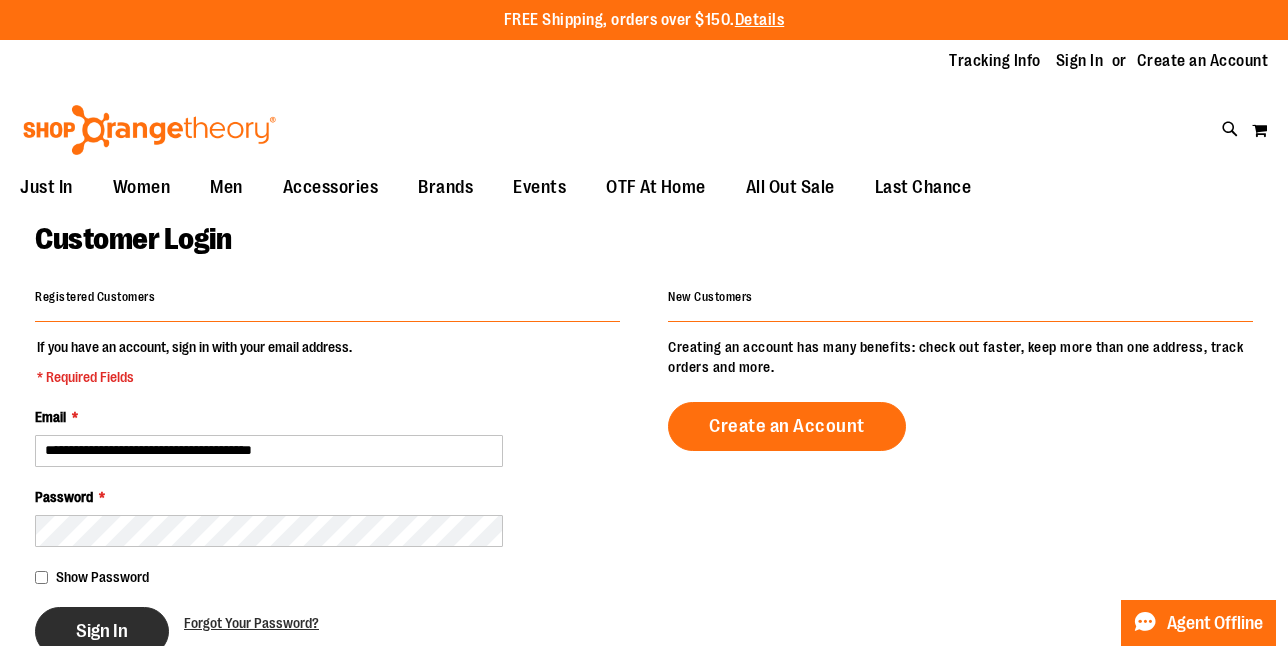 type on "**********" 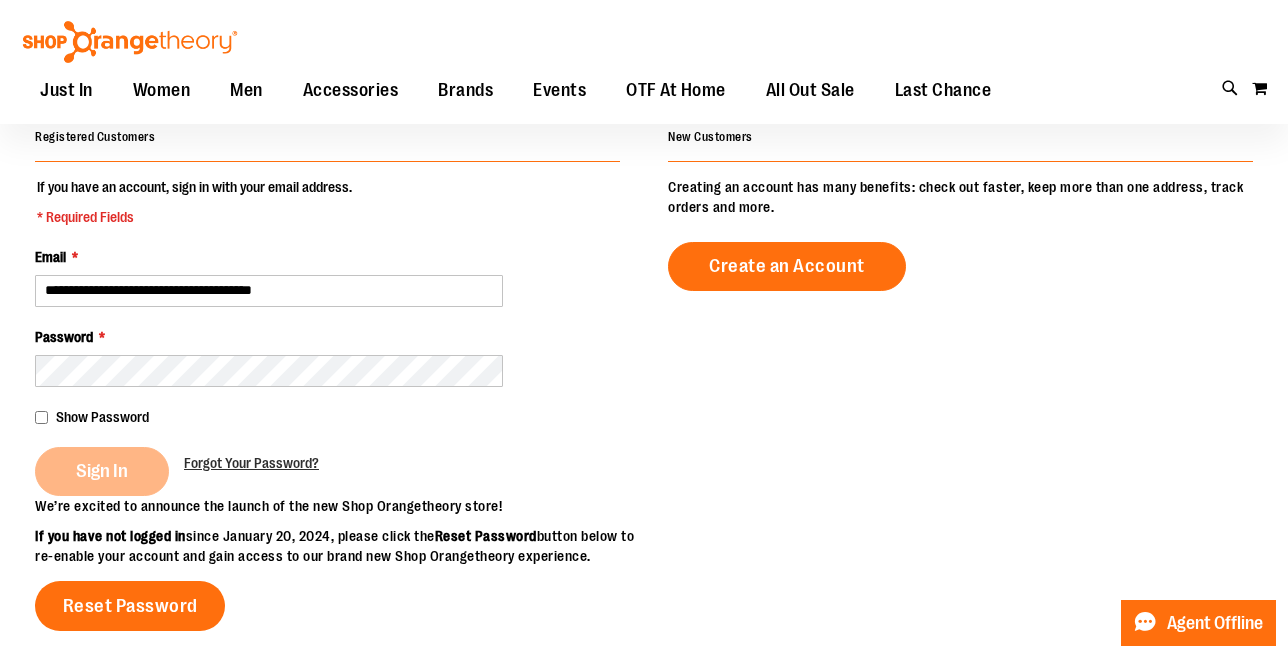 scroll, scrollTop: 164, scrollLeft: 0, axis: vertical 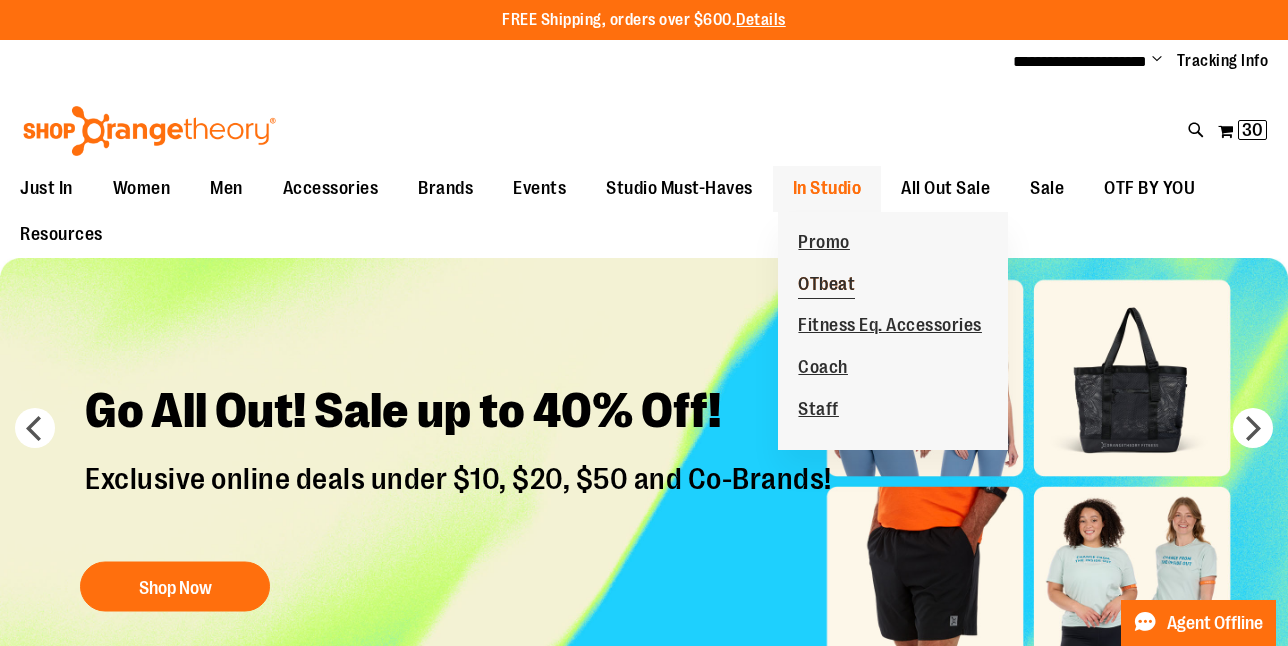 type on "**********" 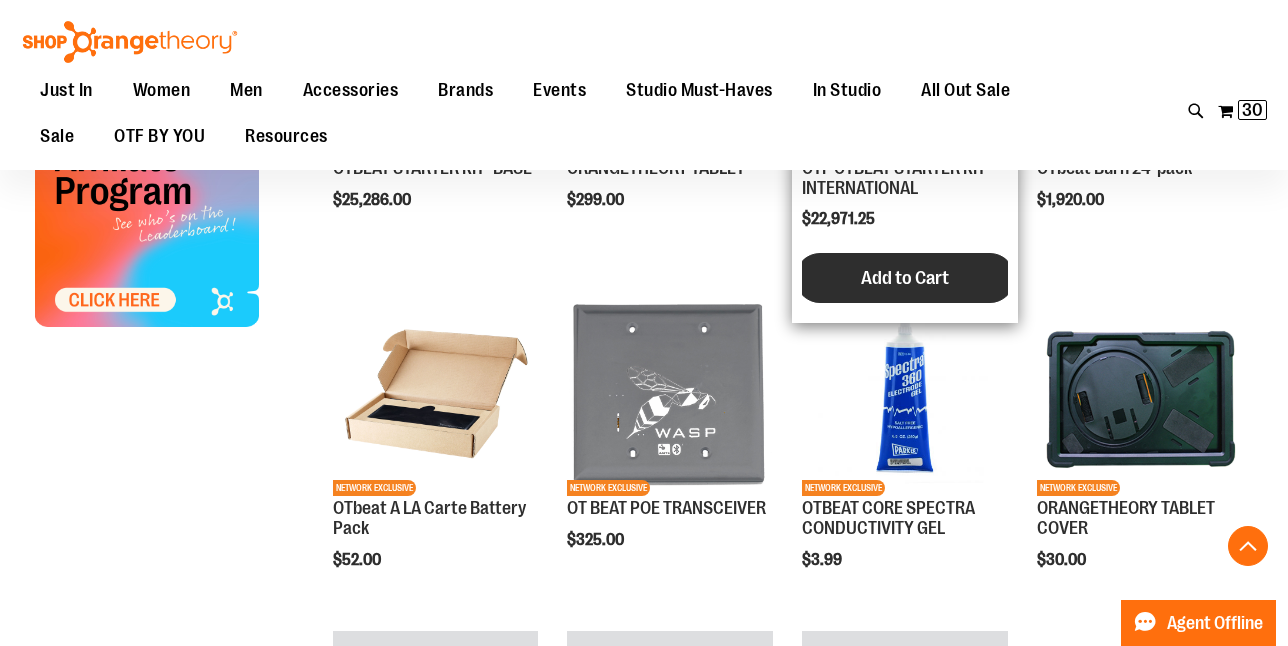 scroll, scrollTop: 786, scrollLeft: 0, axis: vertical 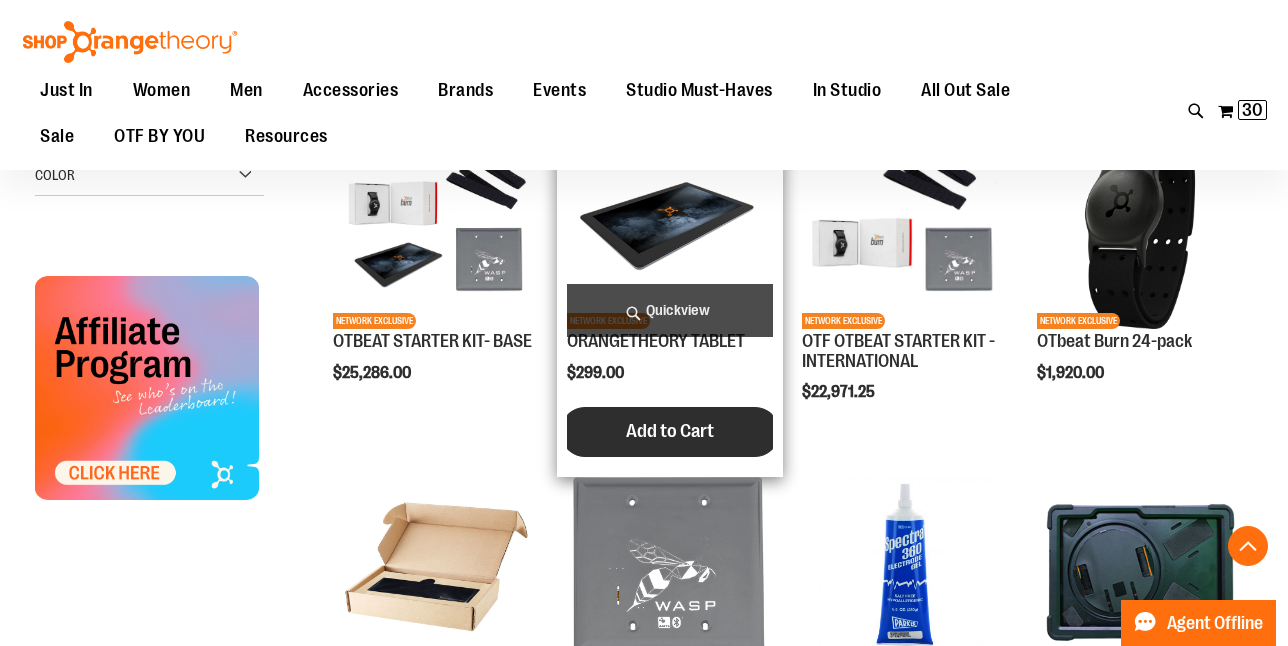 type on "**********" 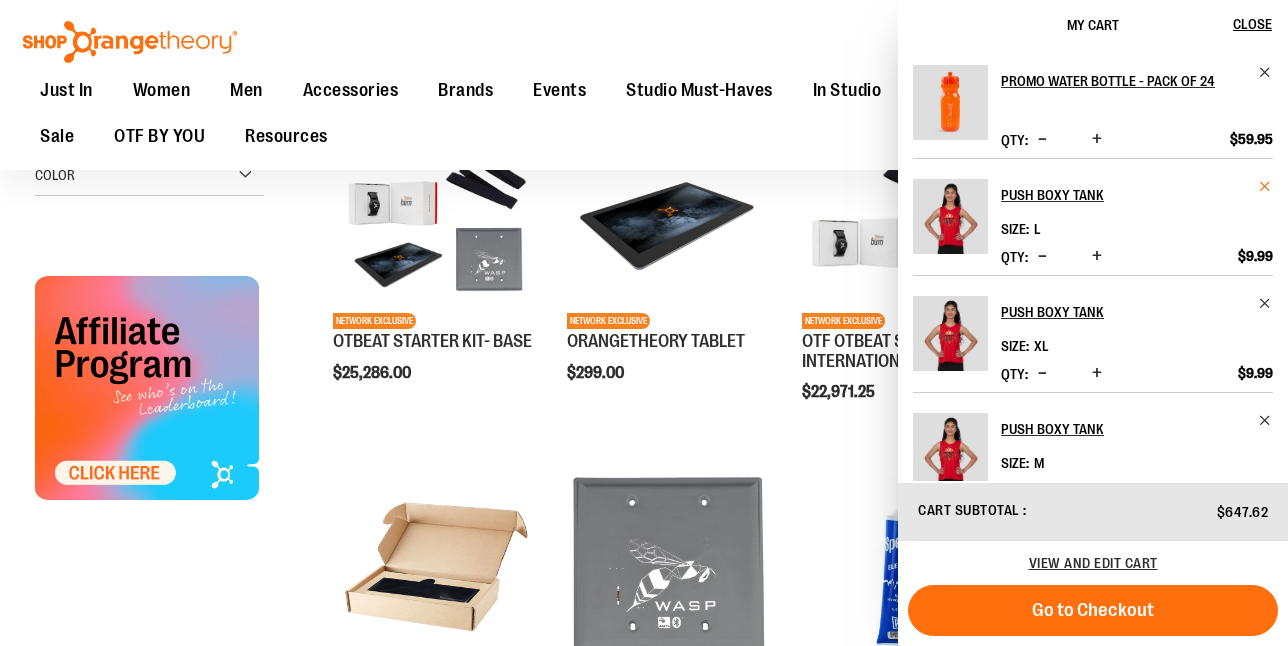 click at bounding box center [1265, 186] 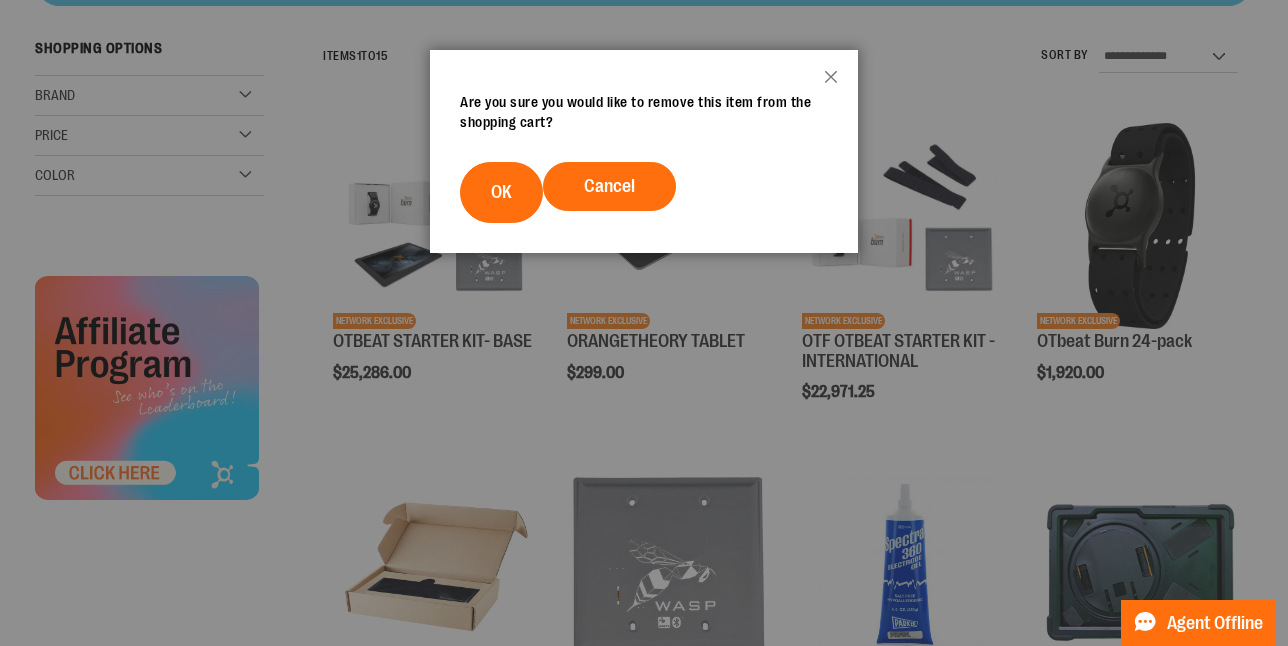 scroll, scrollTop: 0, scrollLeft: 0, axis: both 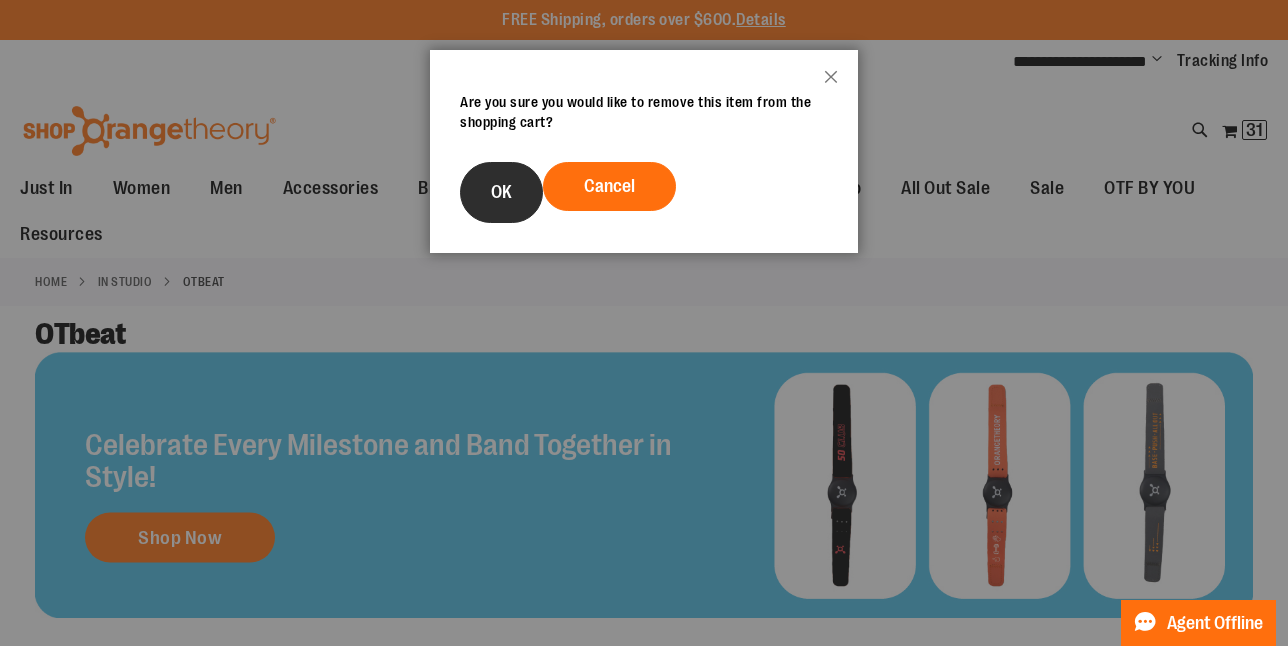 click on "OK" at bounding box center [501, 192] 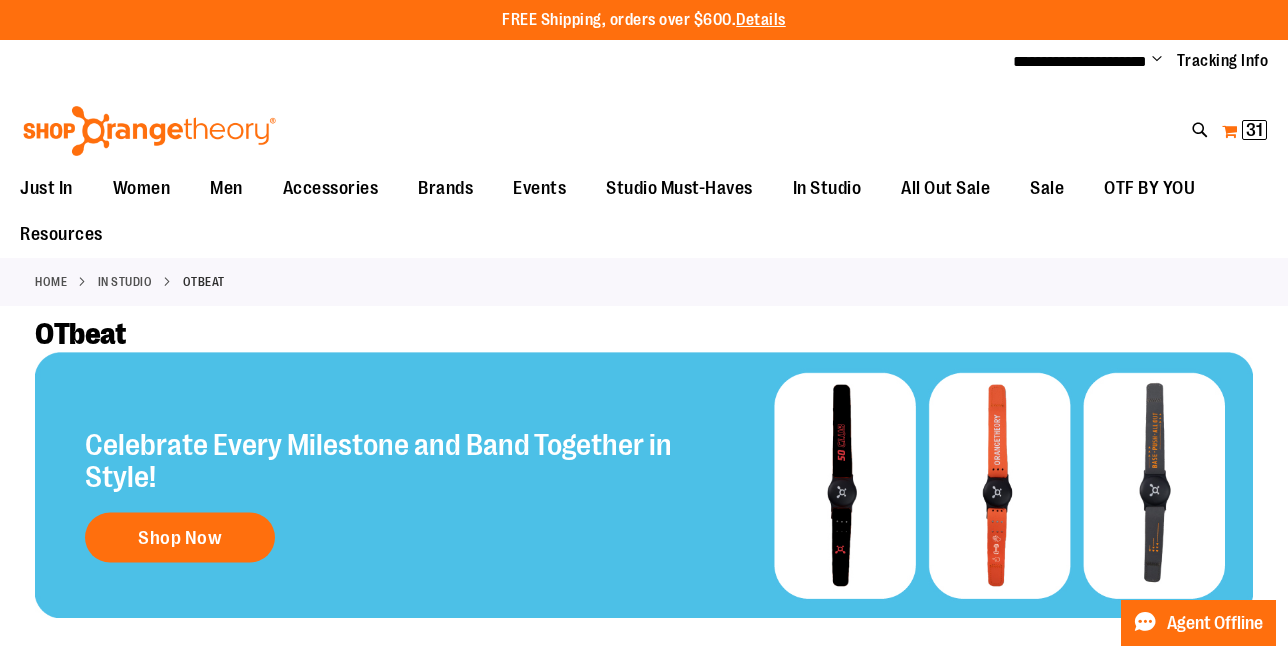 click on "31" at bounding box center [1254, 130] 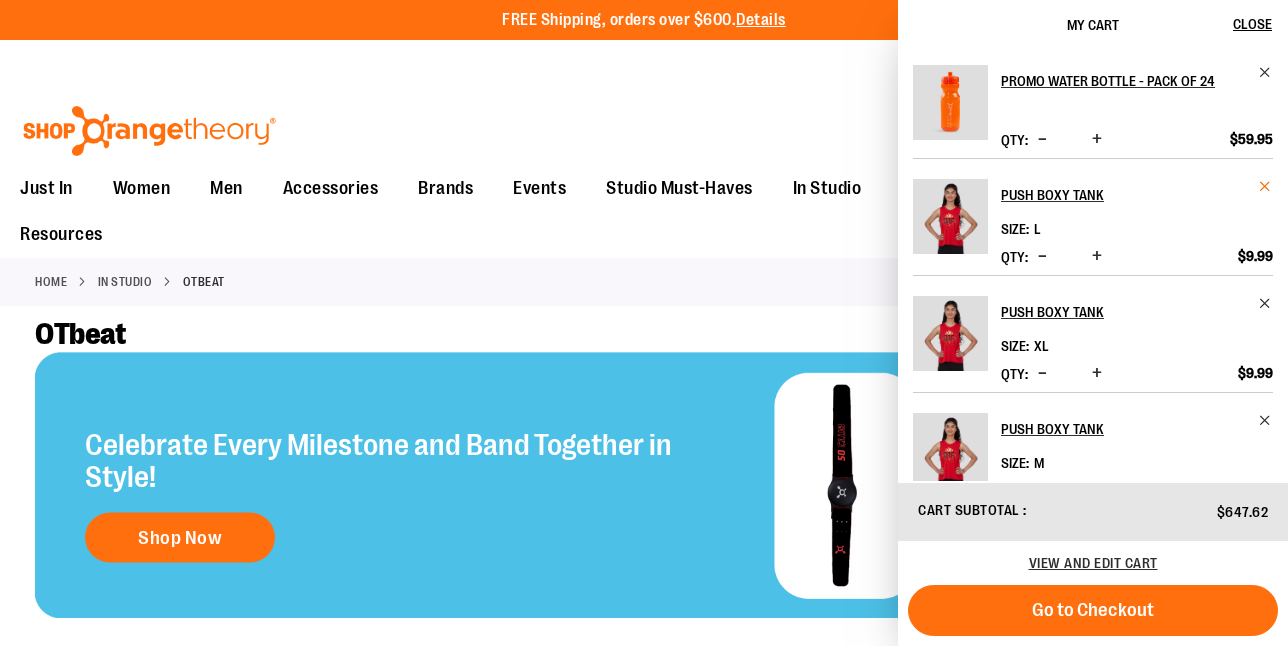 click at bounding box center [1265, 186] 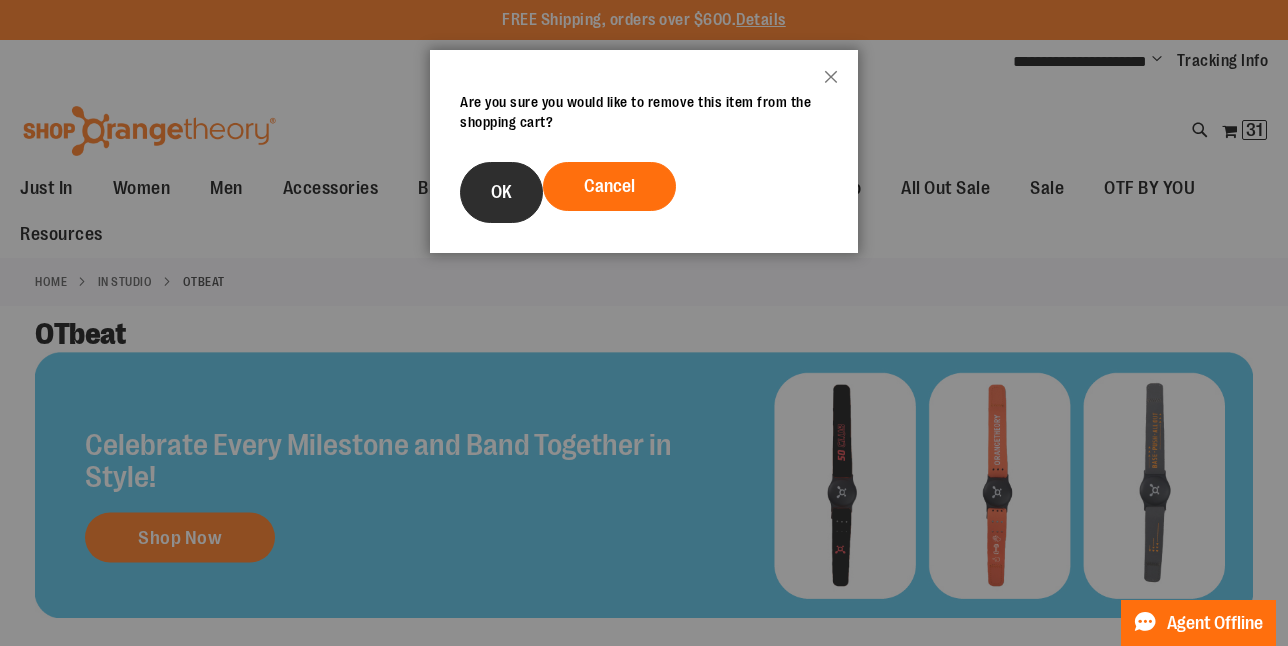 click on "OK" at bounding box center (501, 192) 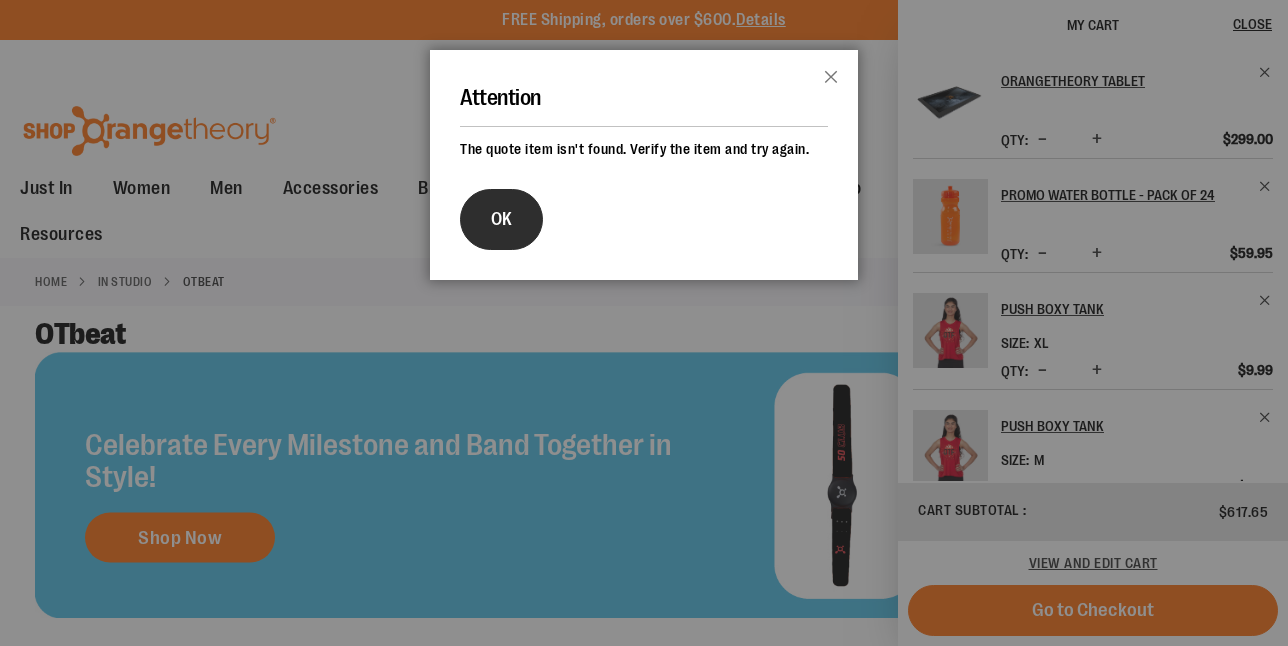 click on "OK" at bounding box center [501, 219] 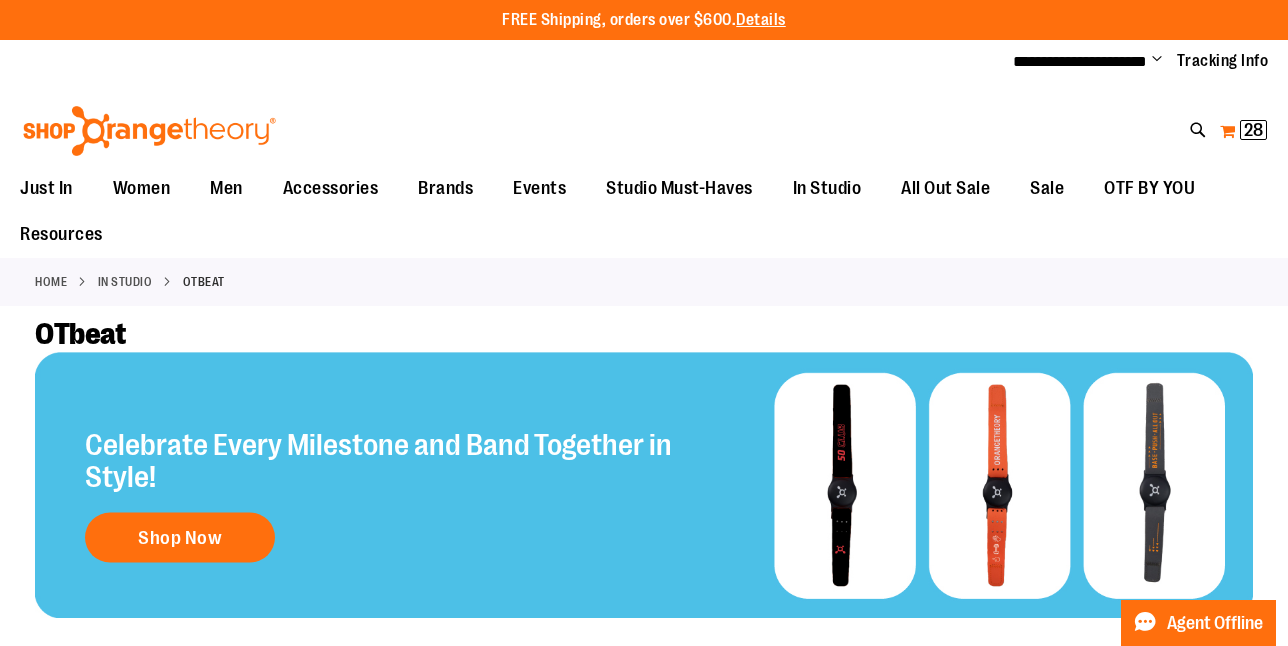 click on "28" at bounding box center [1253, 130] 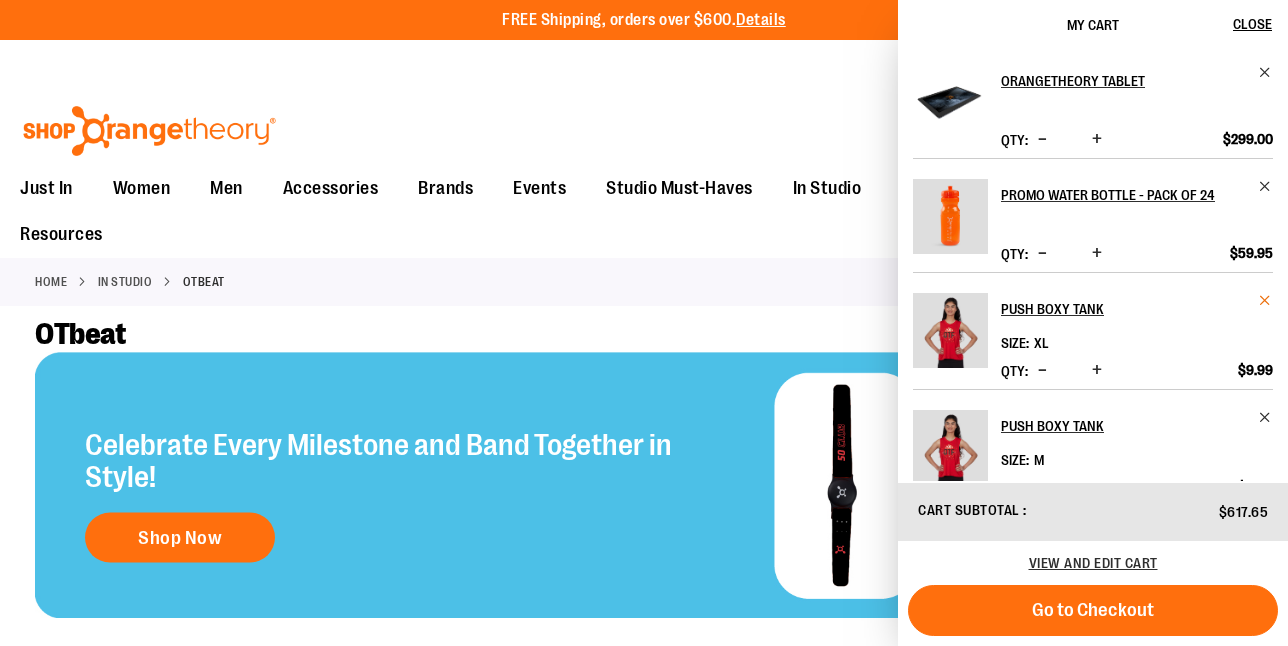 click at bounding box center (1265, 300) 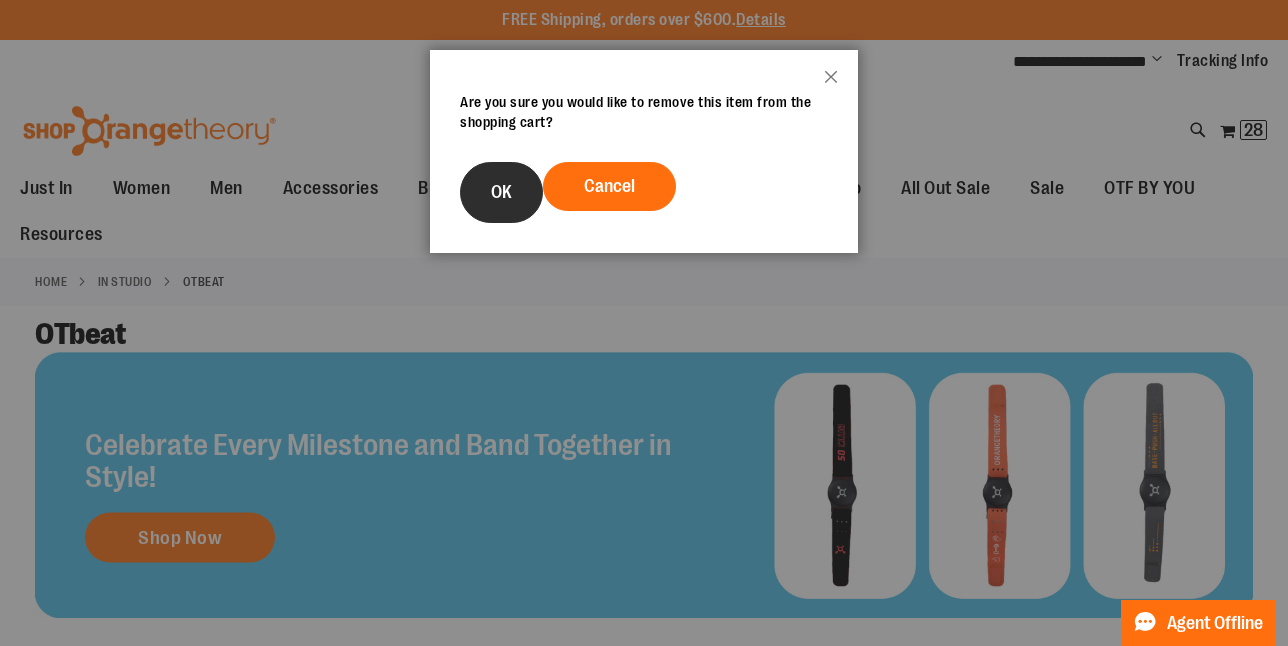 click on "OK" at bounding box center [501, 192] 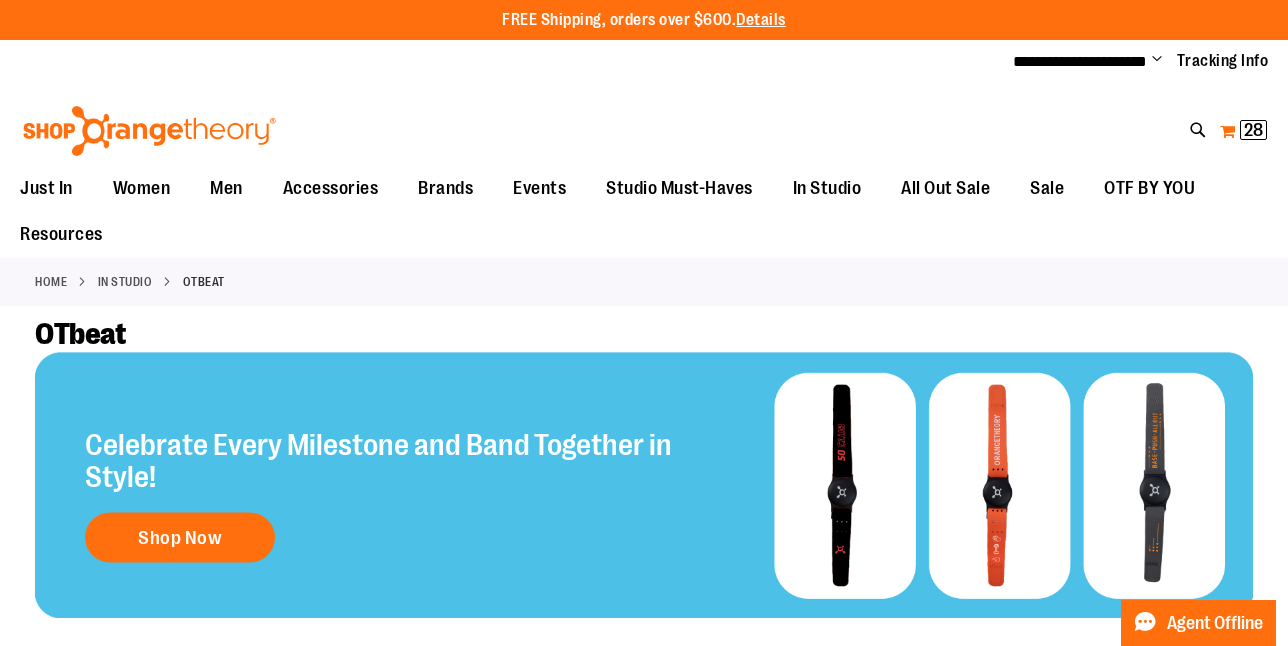 click on "28" at bounding box center (1253, 130) 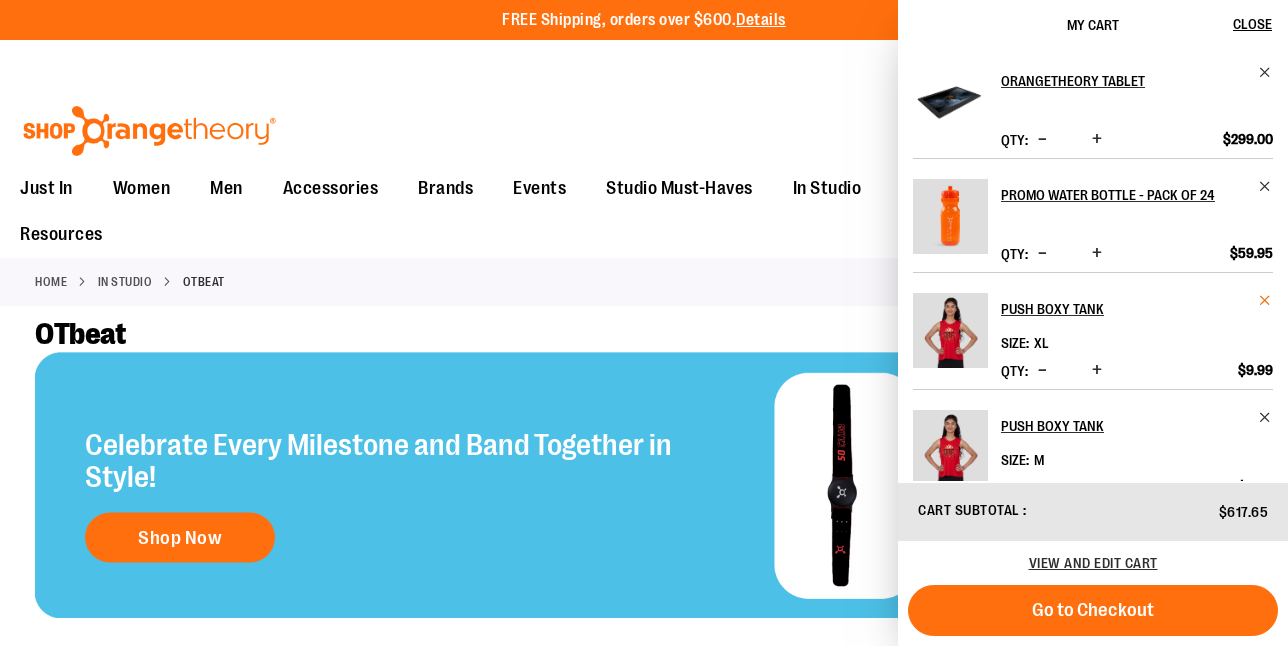 click at bounding box center (1265, 300) 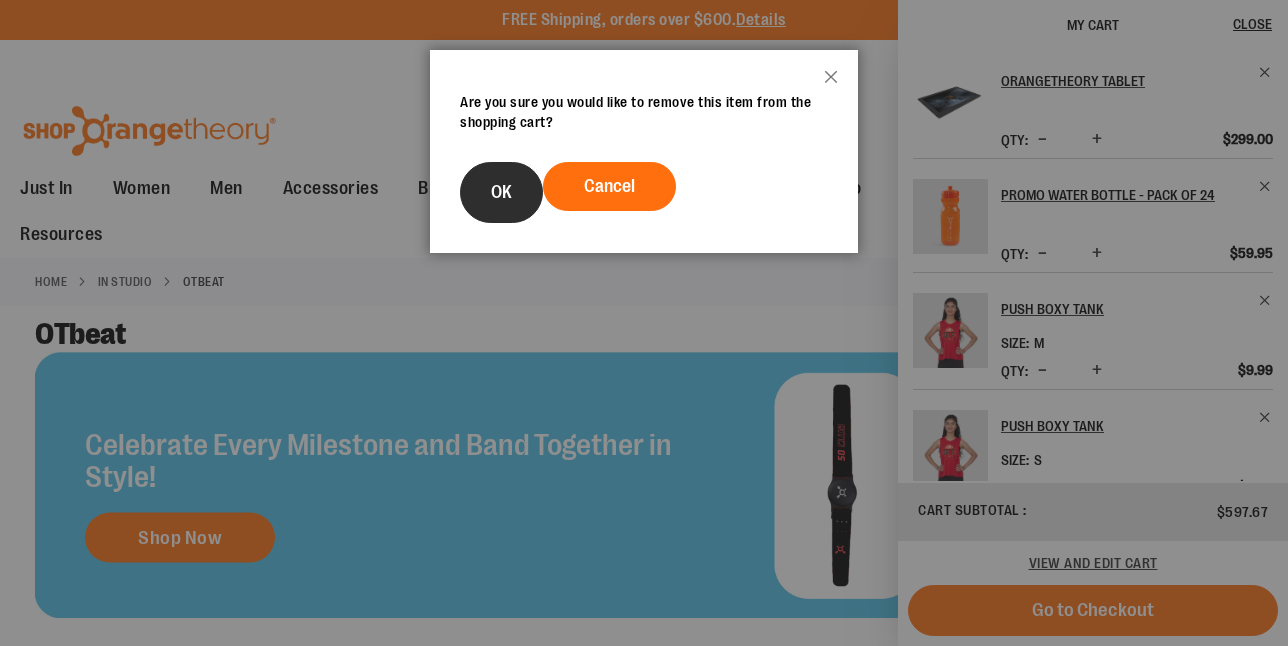click on "OK" at bounding box center [501, 192] 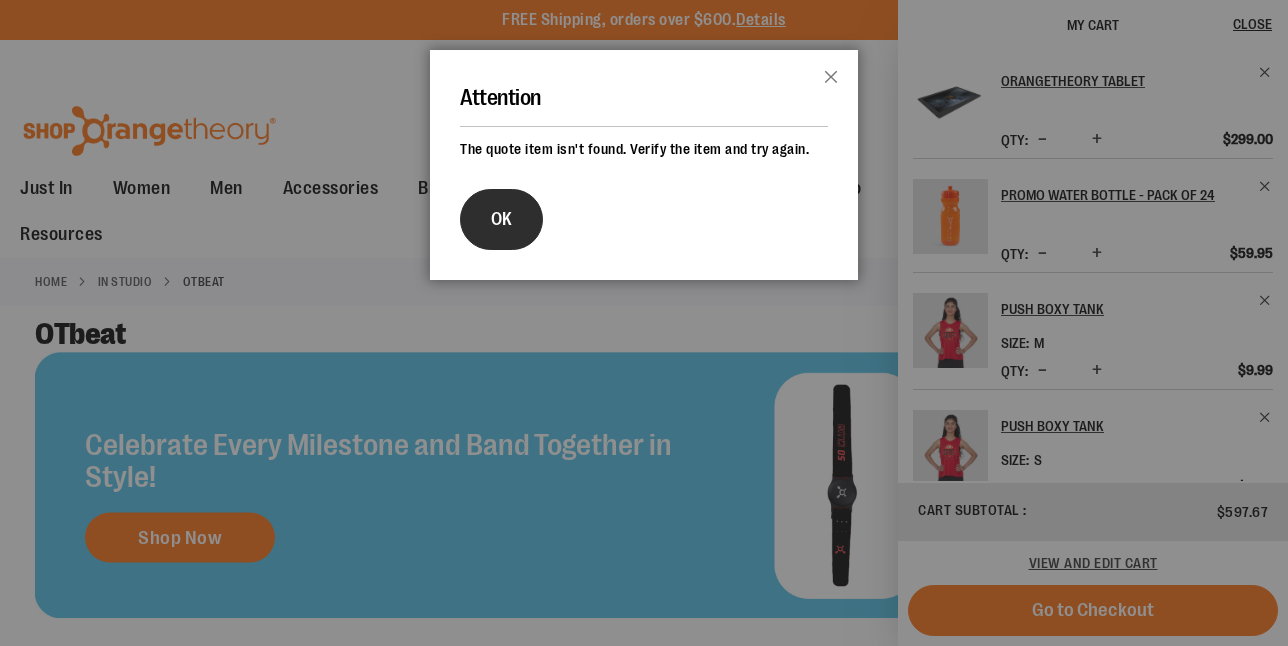 click on "OK" at bounding box center [501, 219] 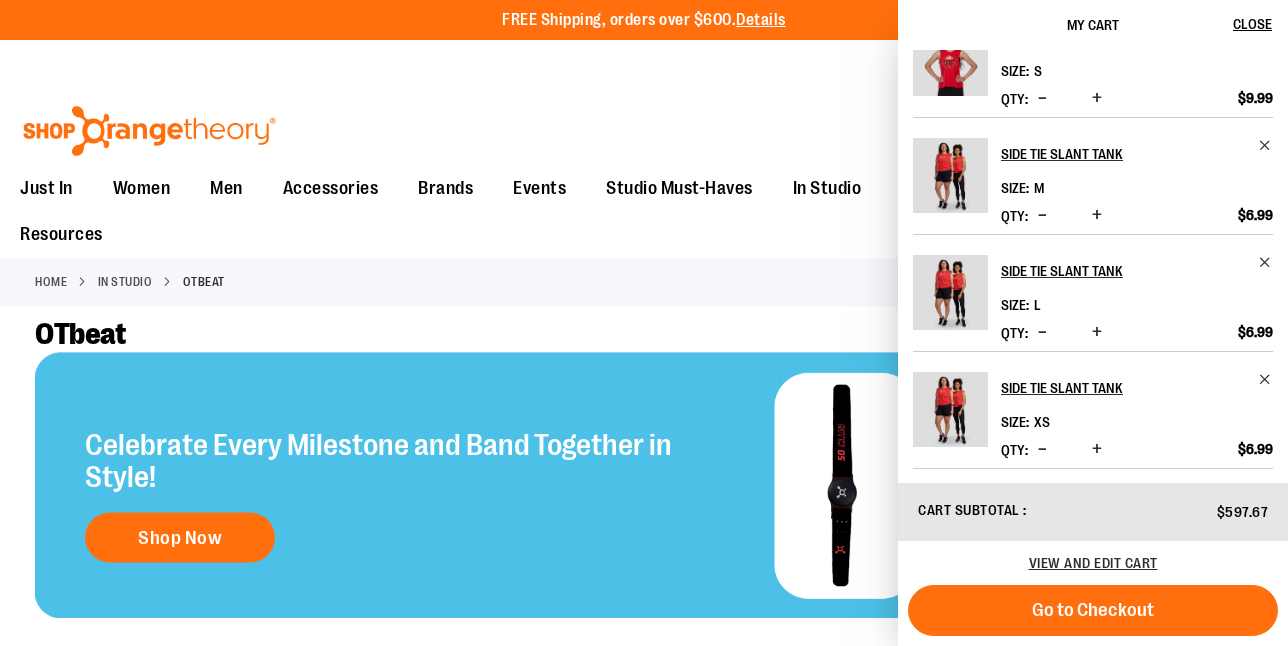 scroll, scrollTop: 626, scrollLeft: 0, axis: vertical 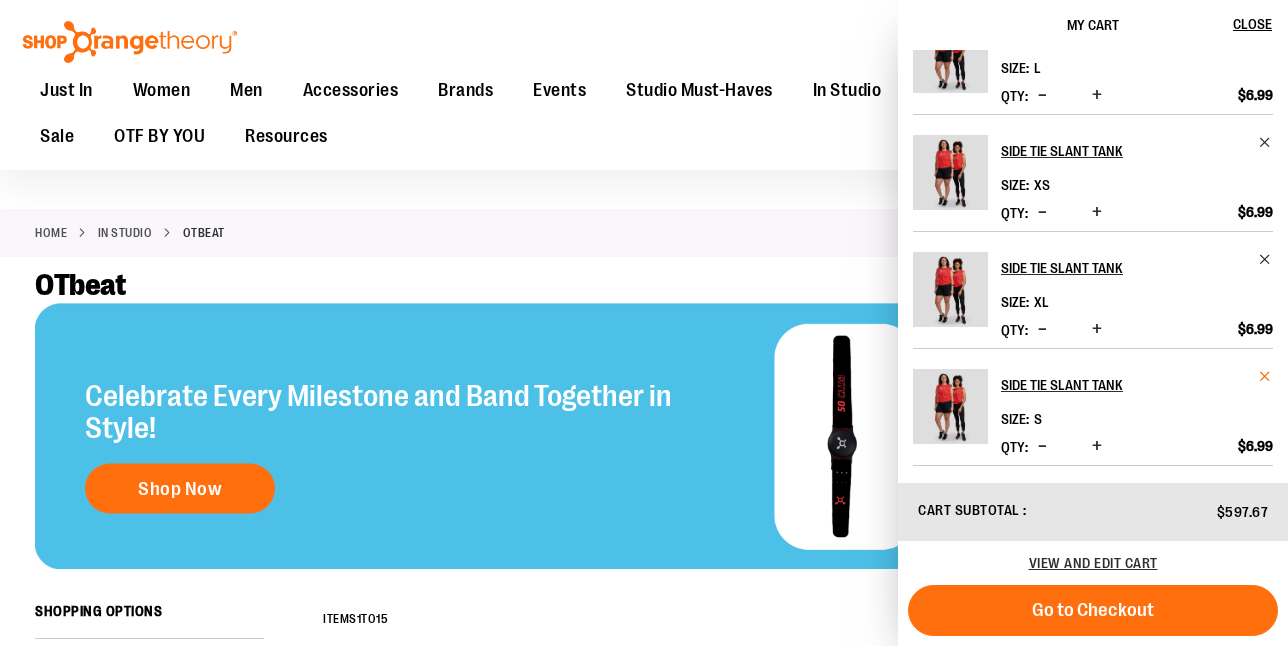 click at bounding box center [1265, 376] 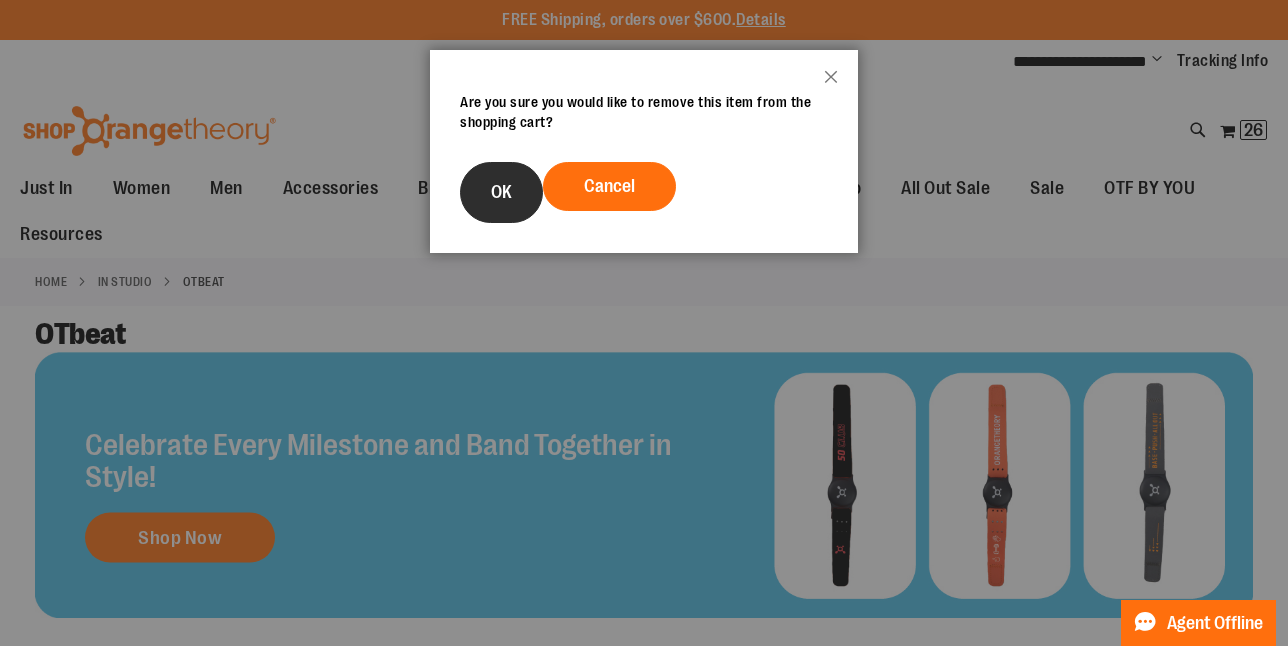 click on "OK" at bounding box center [501, 192] 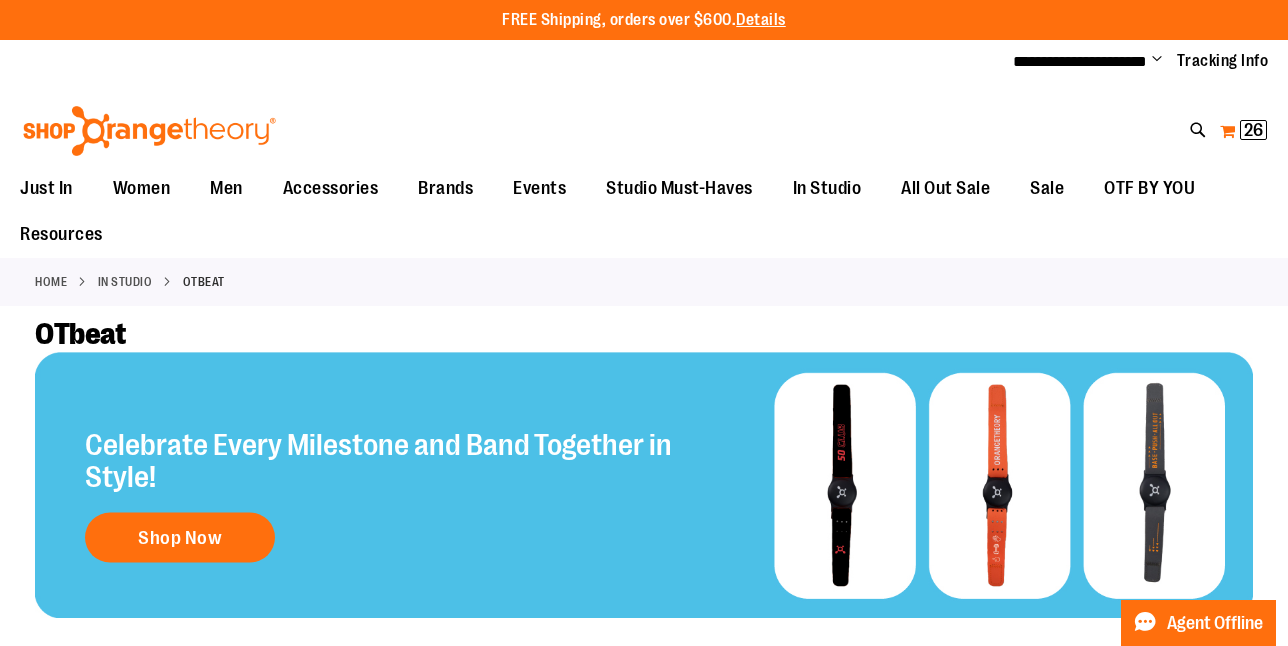 click on "26" at bounding box center (1253, 130) 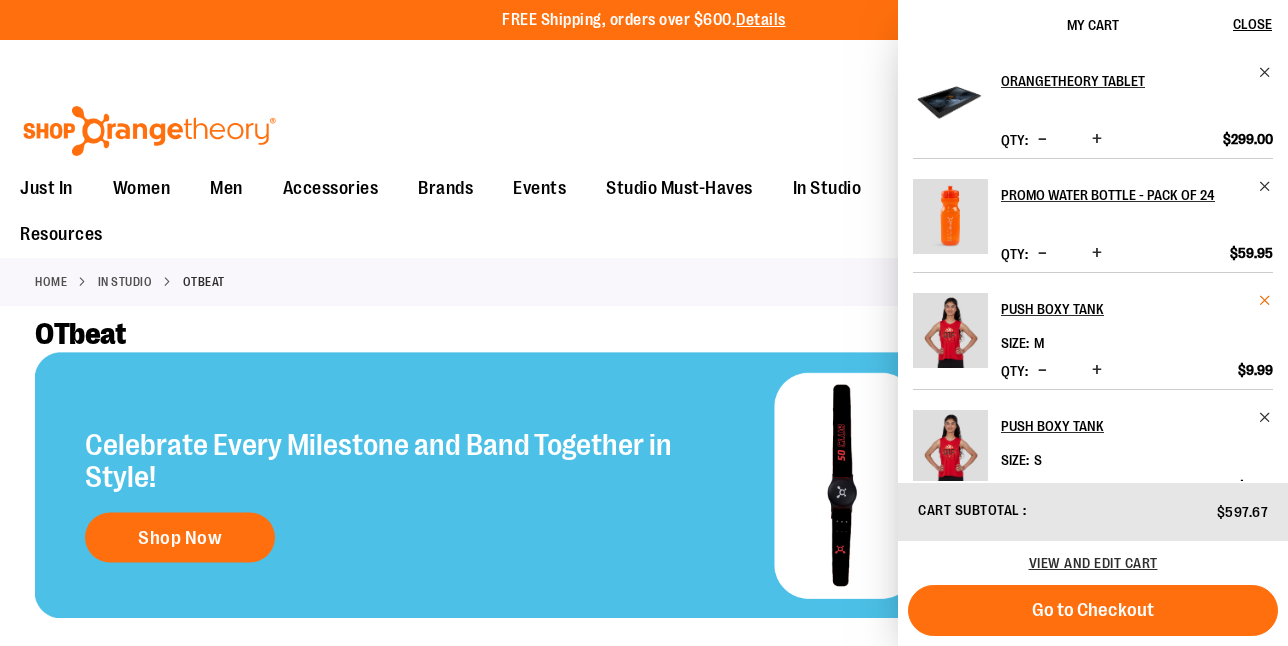 click at bounding box center (1265, 300) 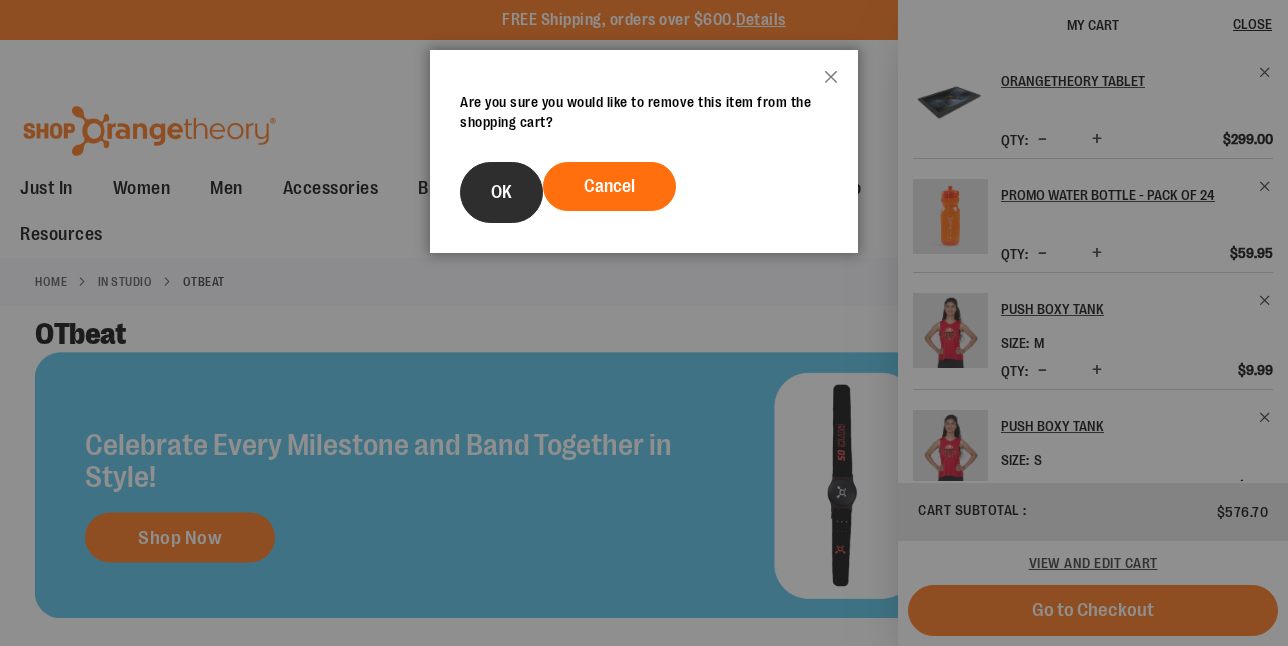 click on "OK" at bounding box center [501, 192] 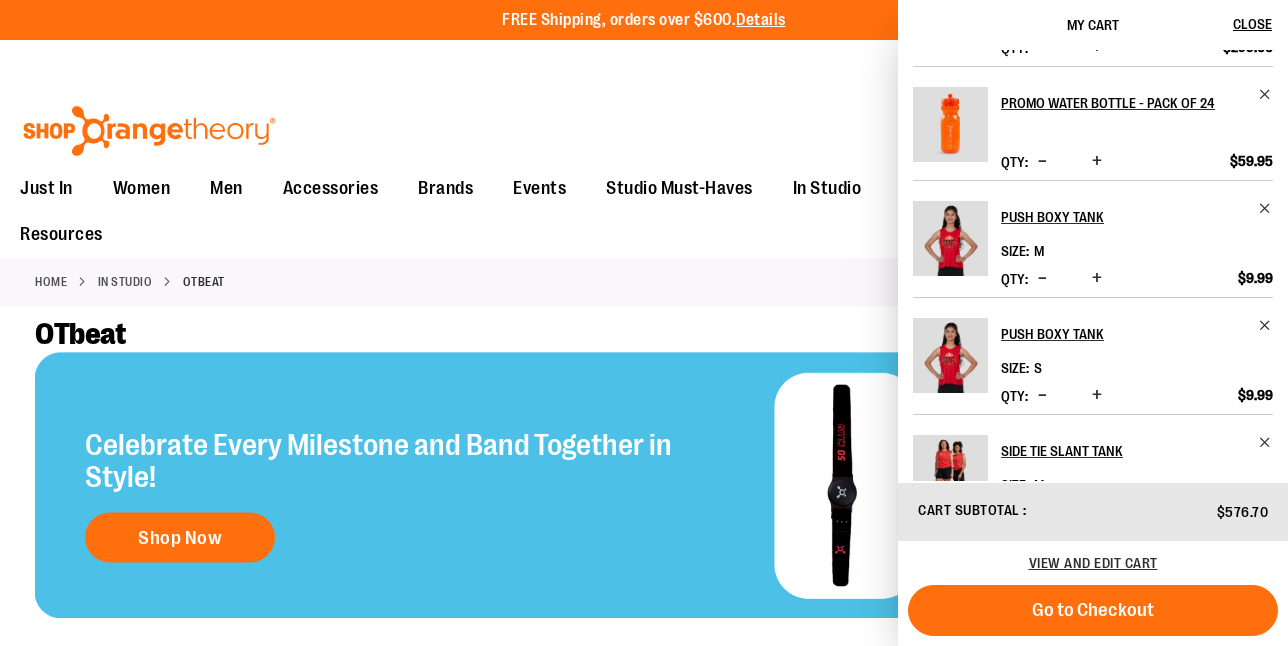 scroll, scrollTop: 119, scrollLeft: 0, axis: vertical 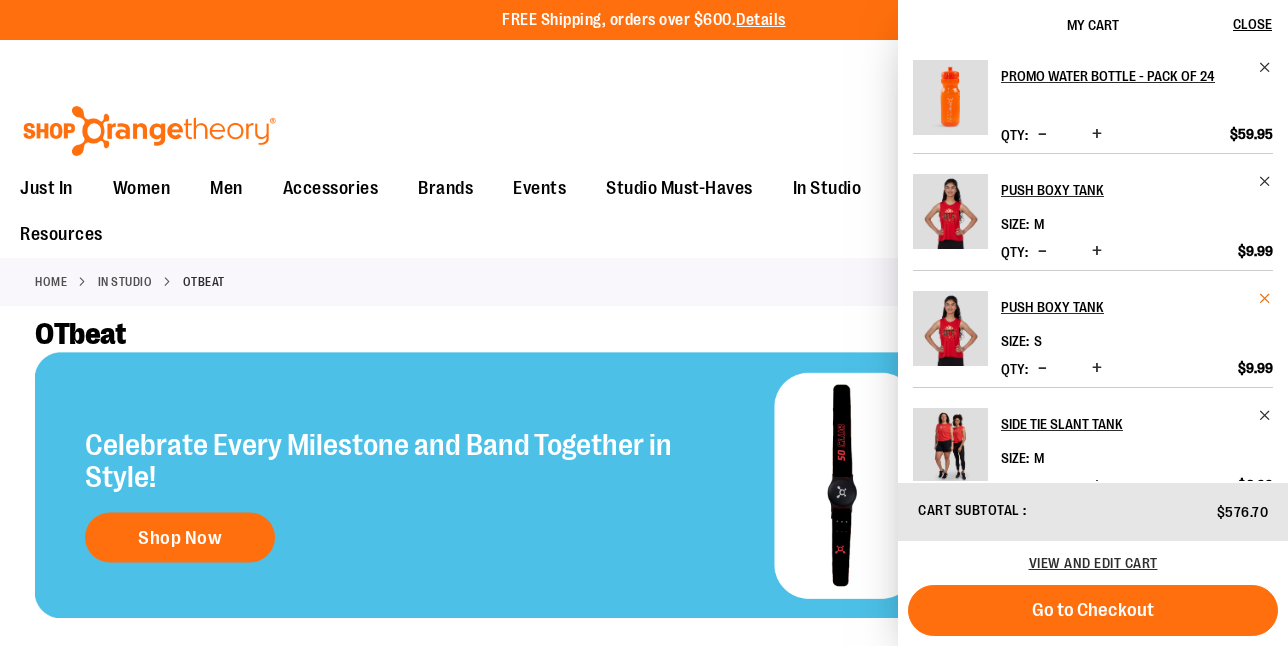 click at bounding box center (1265, 298) 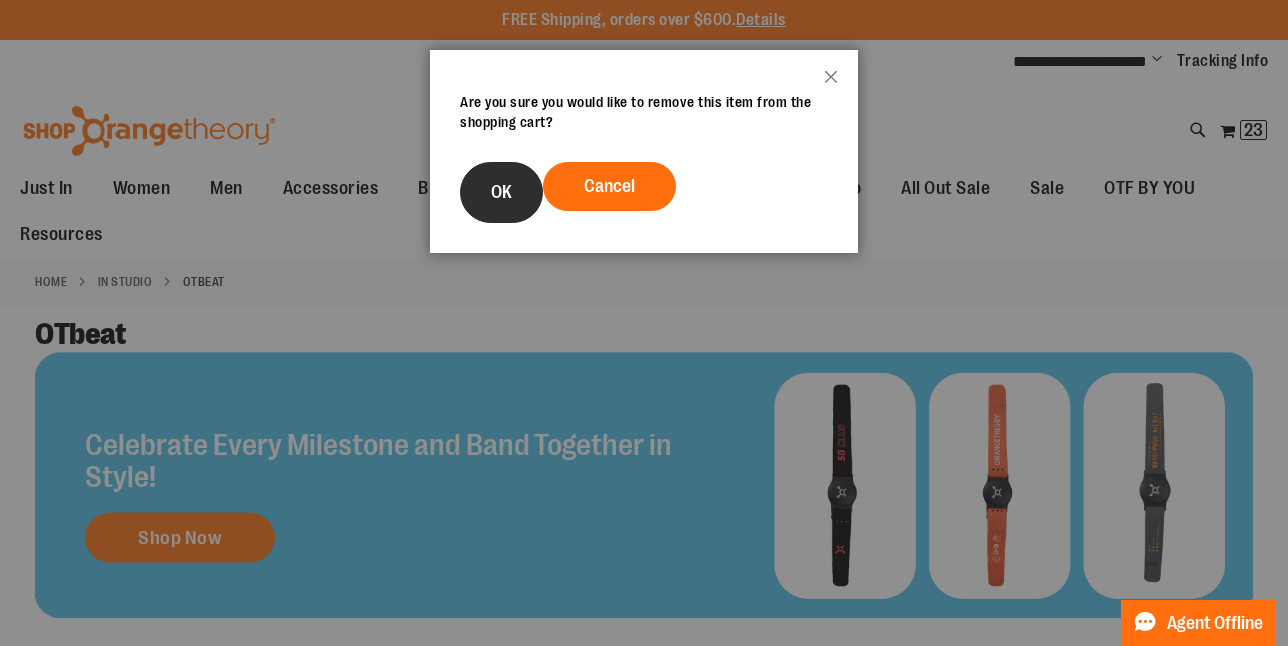 click on "OK" at bounding box center [501, 192] 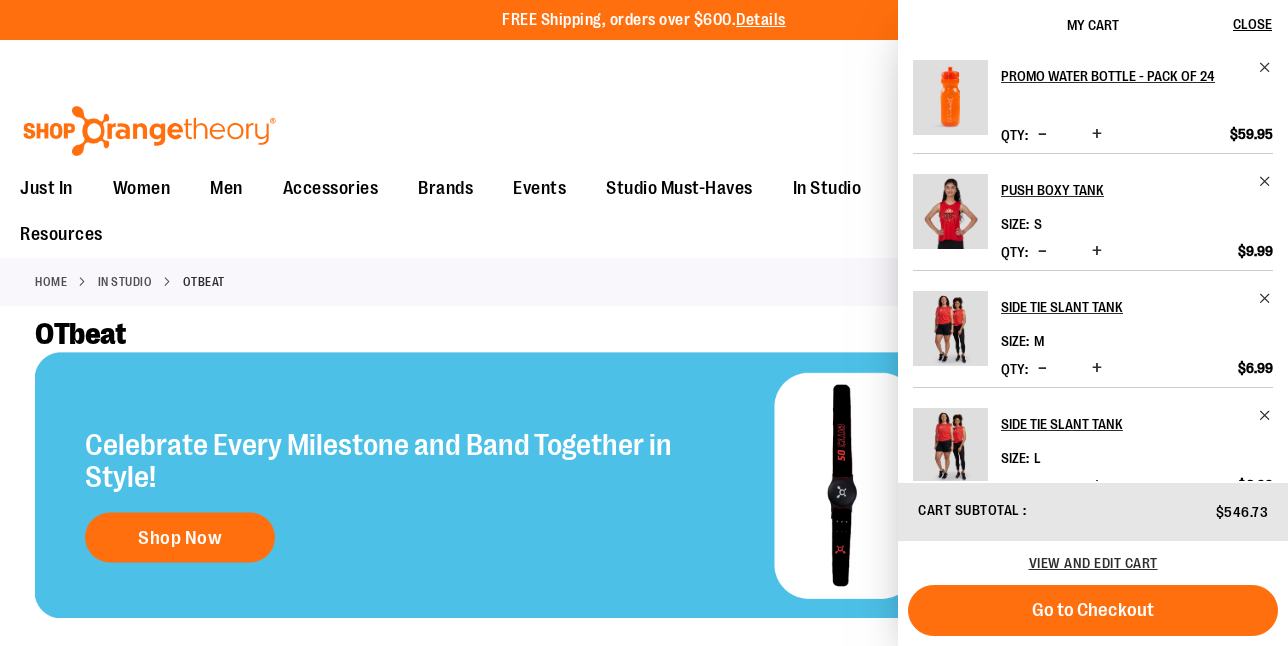 scroll, scrollTop: 0, scrollLeft: 0, axis: both 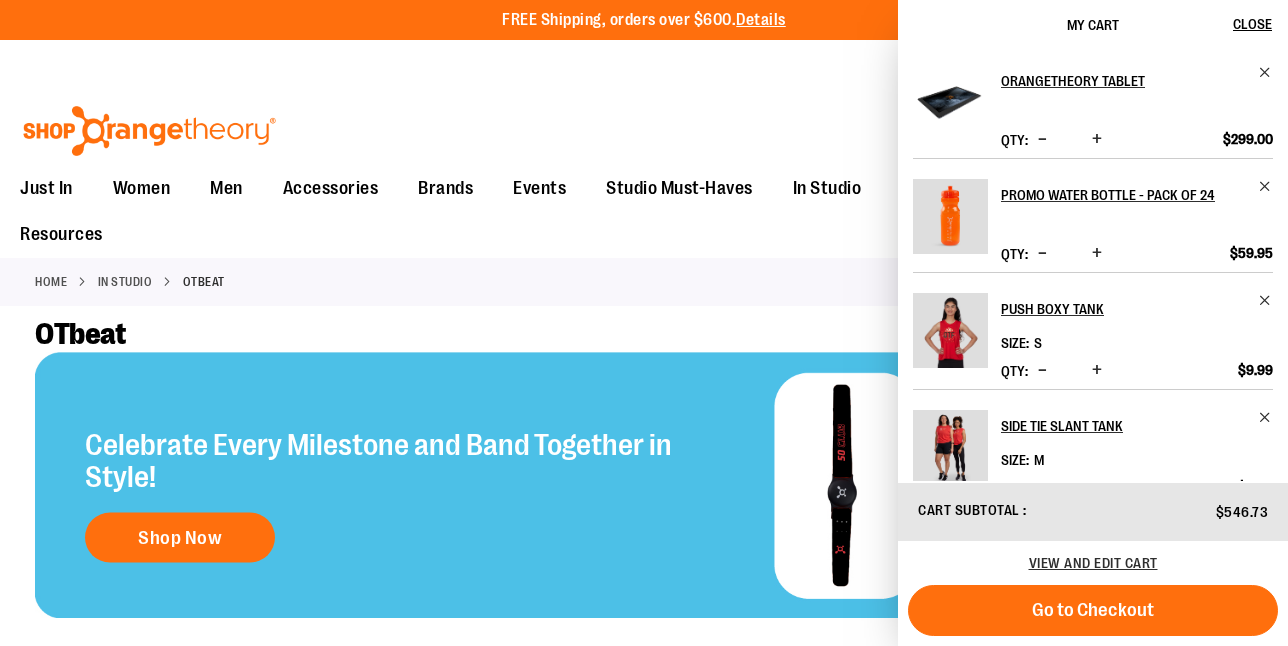 click on "My Cart
20
20
items
My Cart
20
My Cart
Close
Recently added item(s)
ORANGETHEORY TABLET
Qty" at bounding box center [1243, 131] 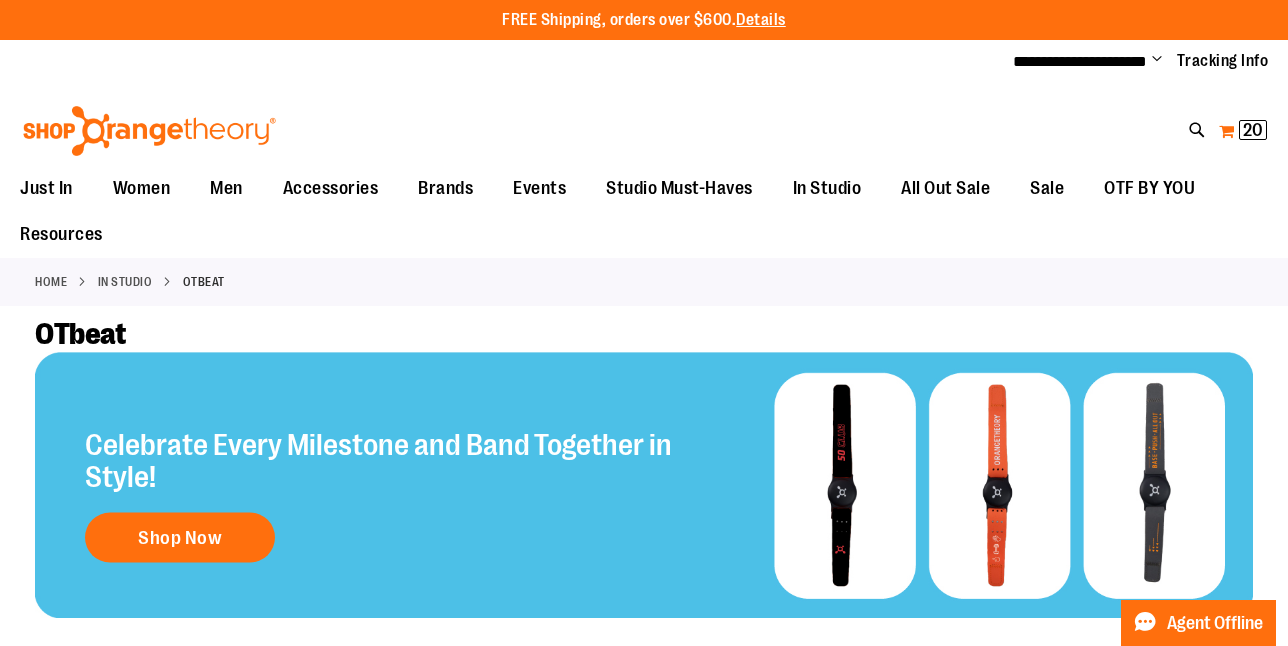 click on "20" at bounding box center (1253, 130) 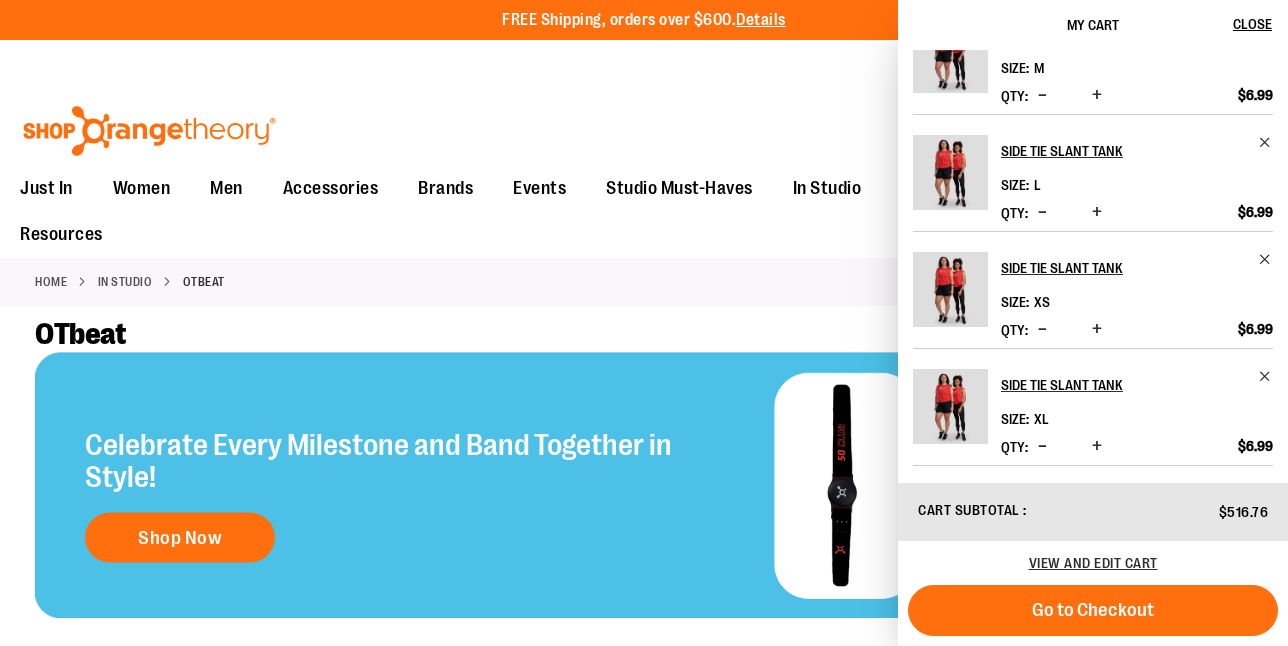 scroll, scrollTop: 0, scrollLeft: 0, axis: both 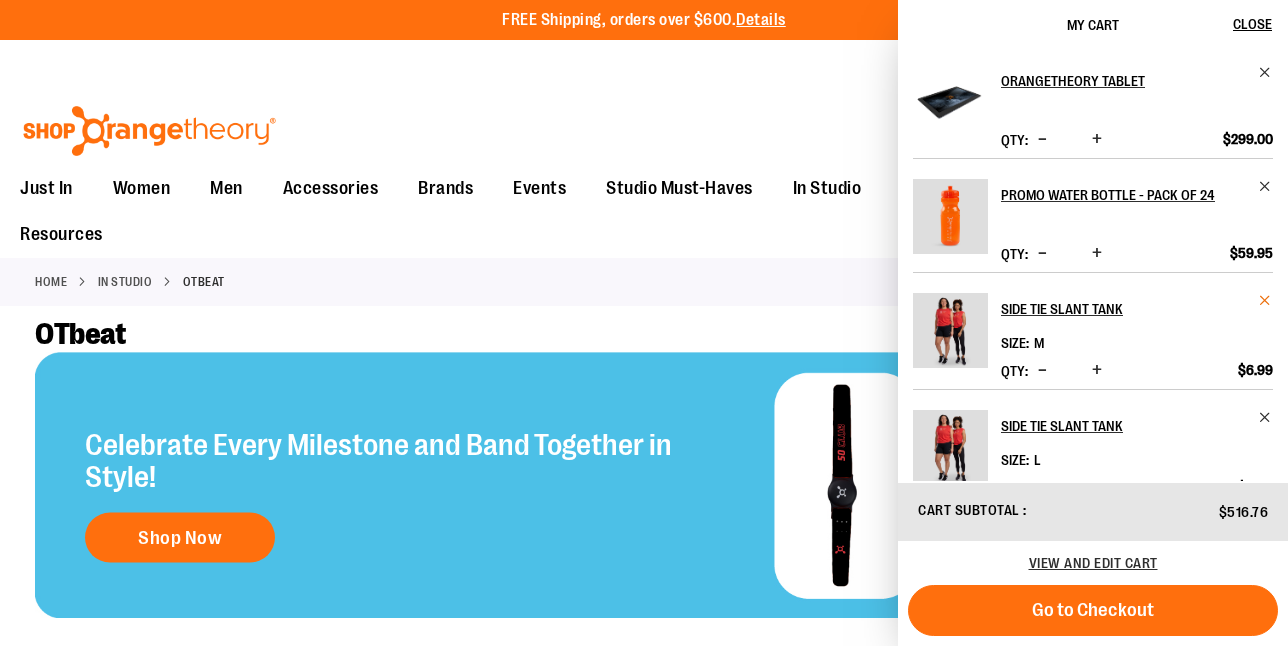 click at bounding box center [1265, 300] 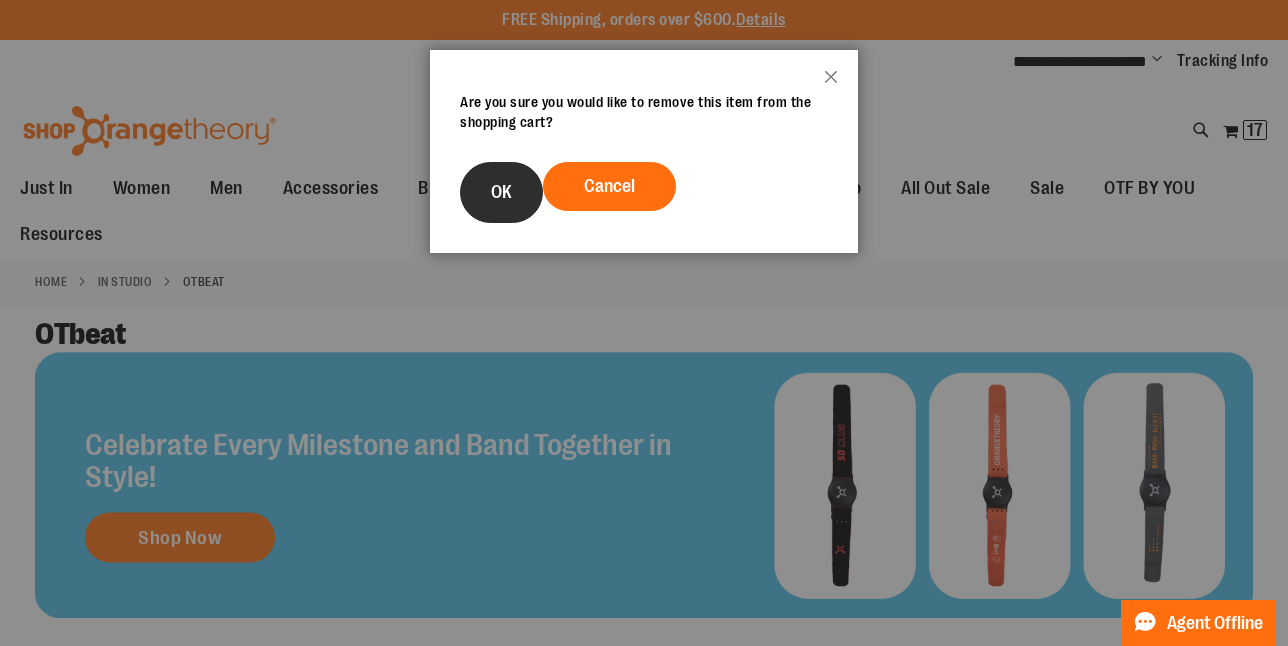 click on "OK" at bounding box center [501, 192] 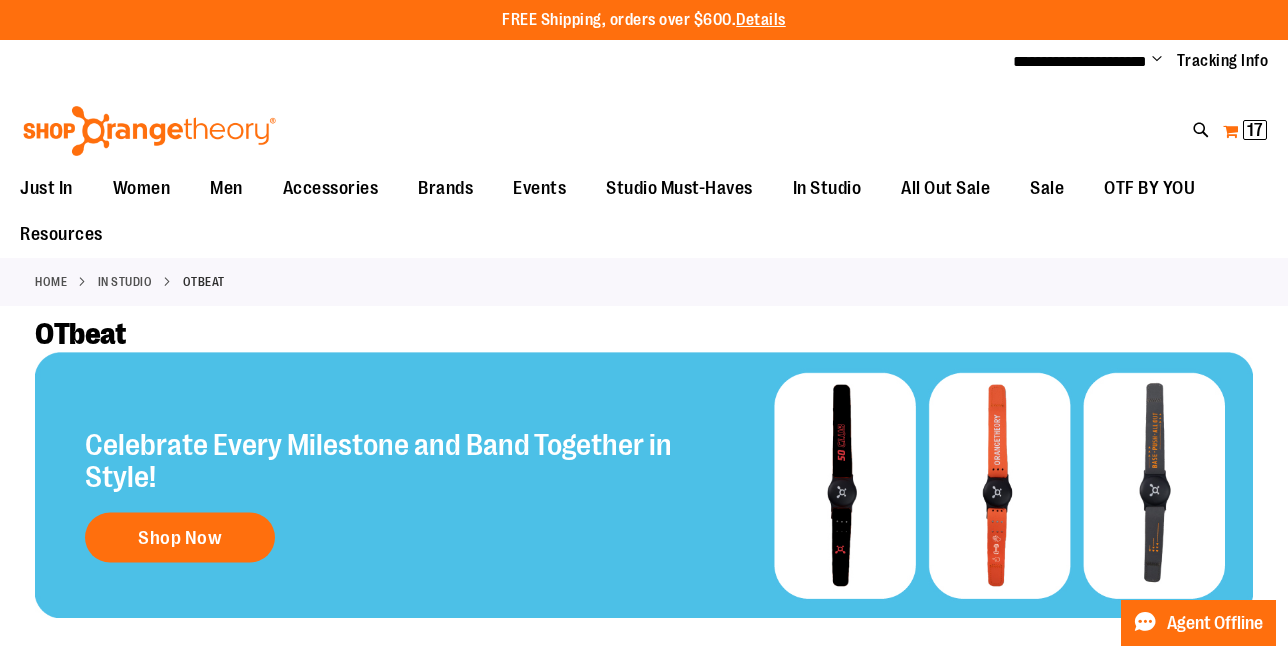 click on "17" at bounding box center (1255, 130) 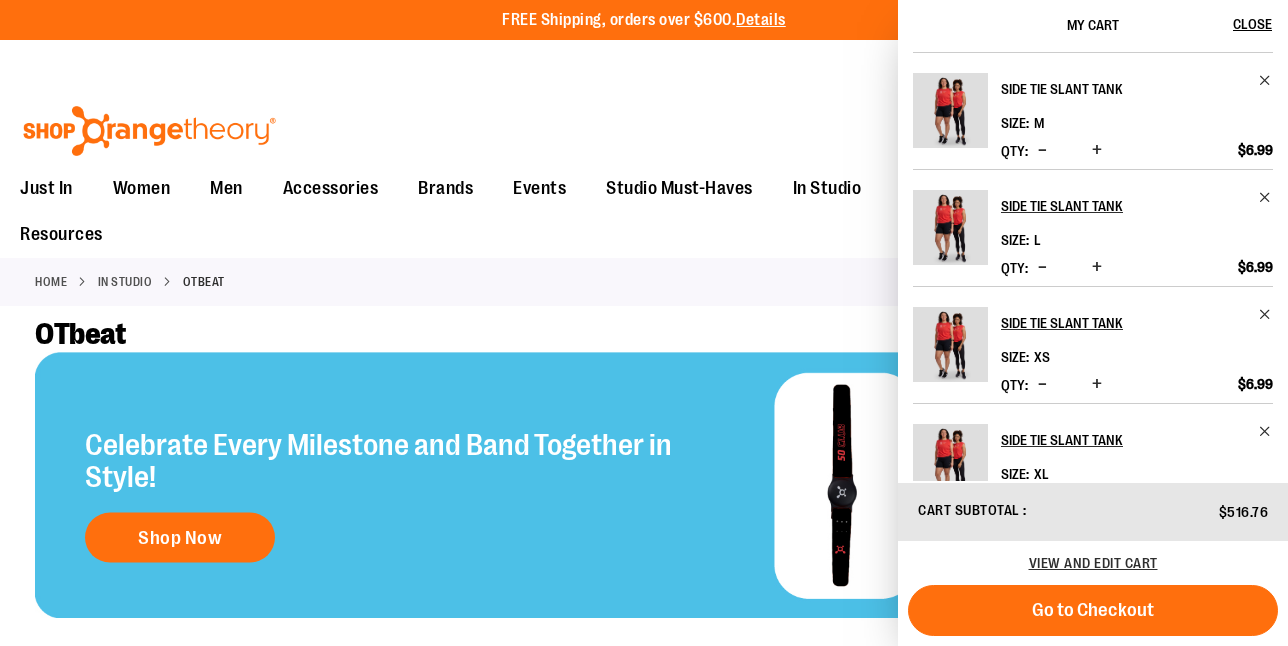 scroll, scrollTop: 275, scrollLeft: 0, axis: vertical 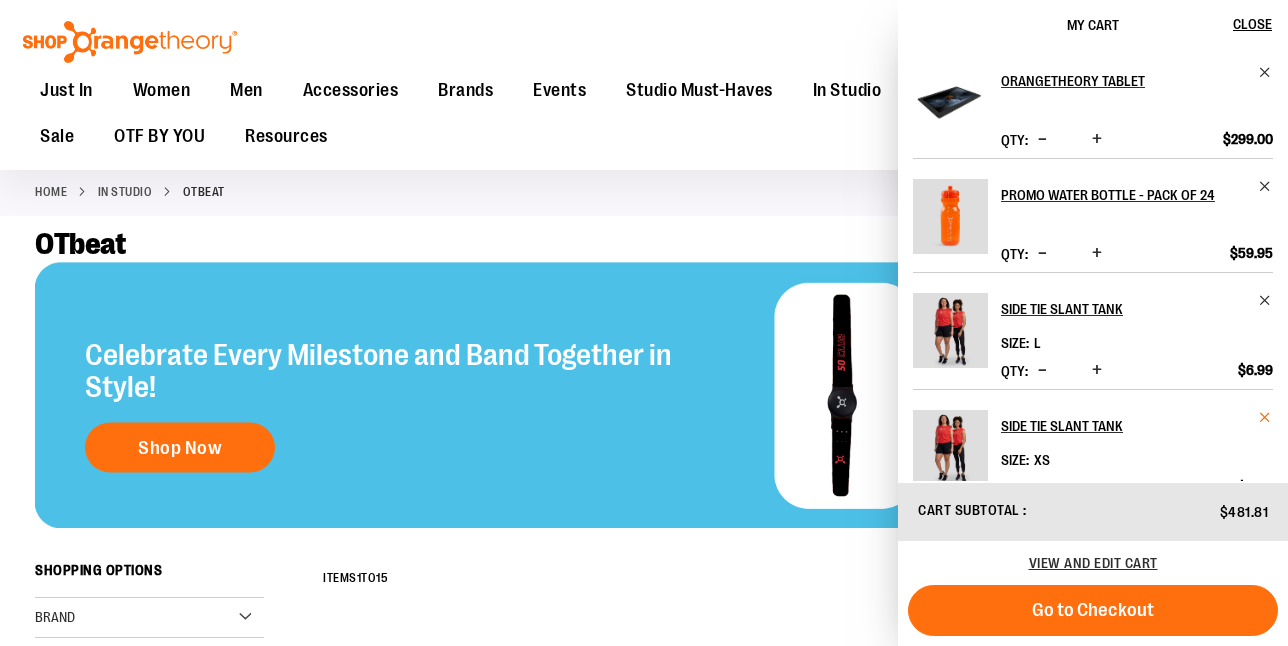 click at bounding box center [1265, 417] 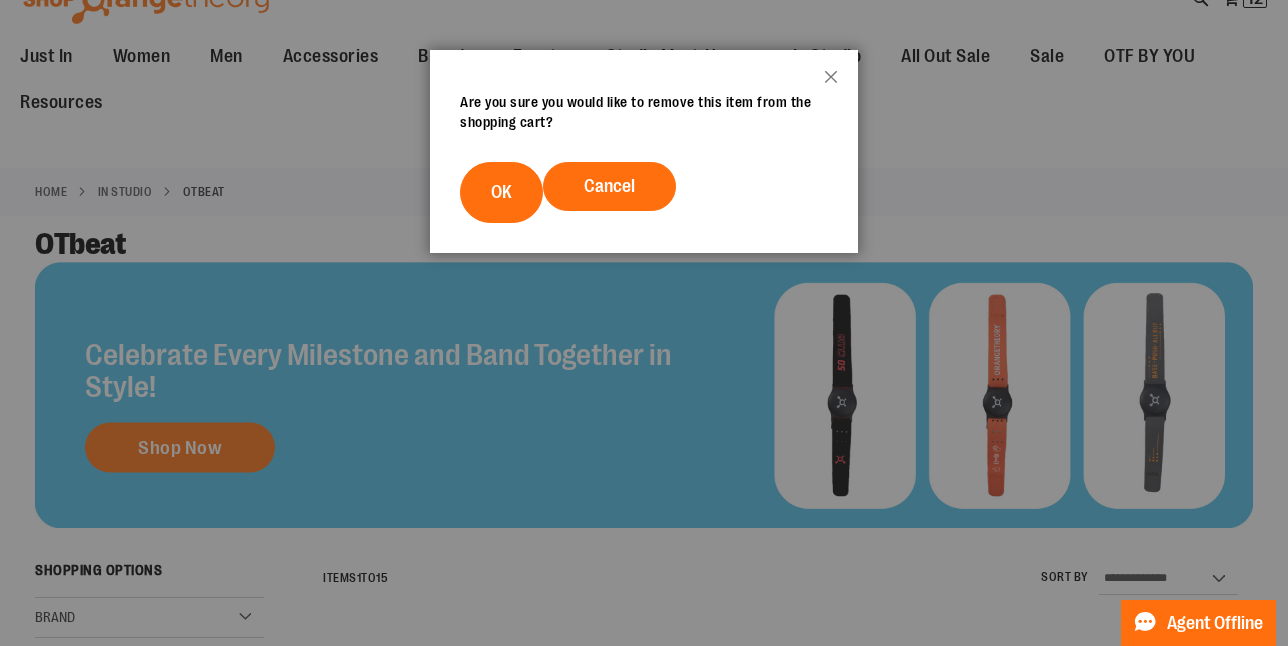 scroll, scrollTop: 0, scrollLeft: 0, axis: both 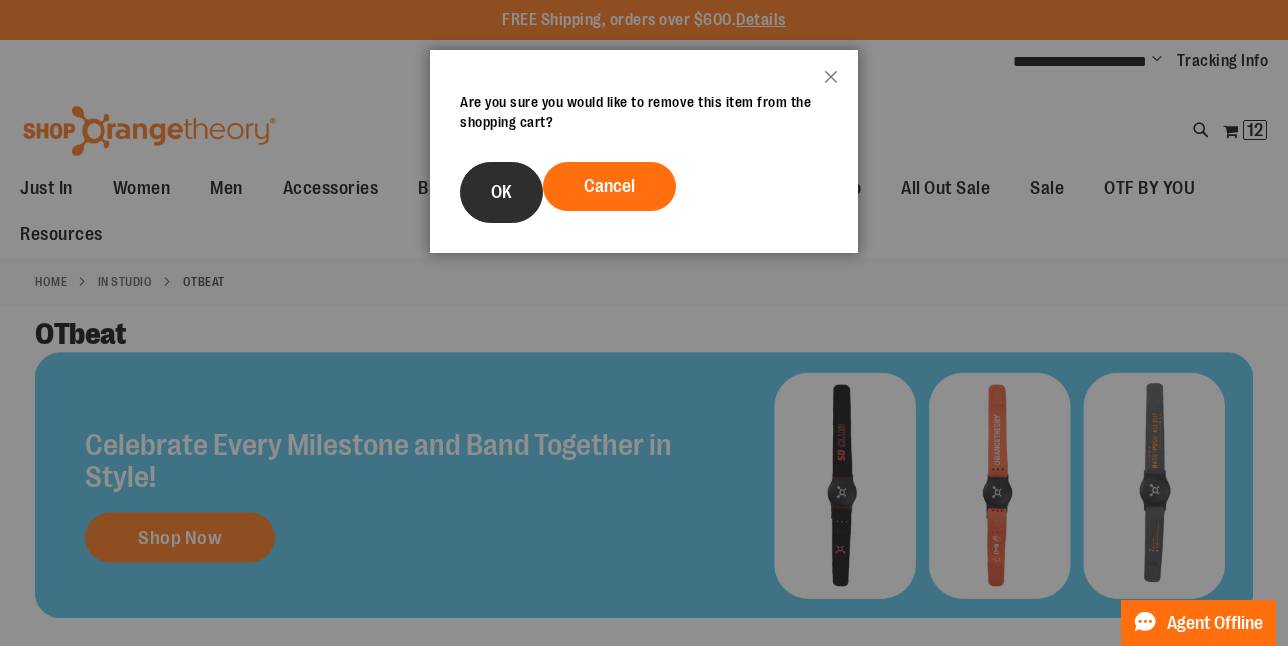 click on "OK" at bounding box center (501, 192) 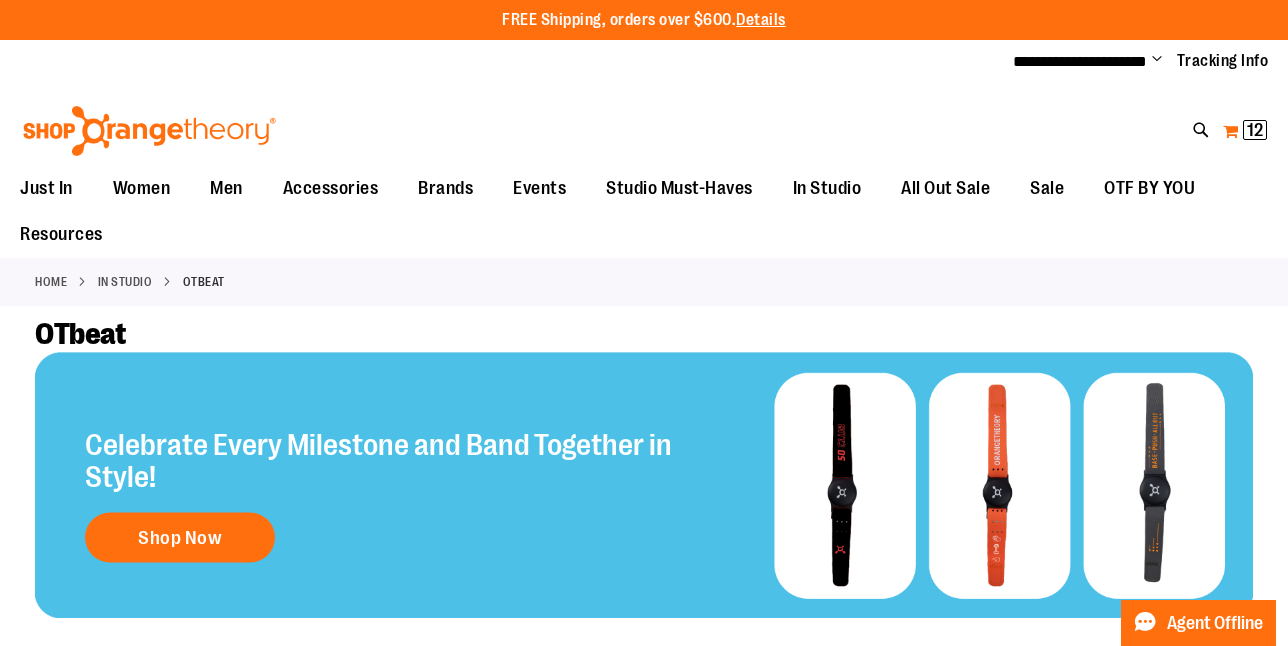 click on "12" at bounding box center (1255, 130) 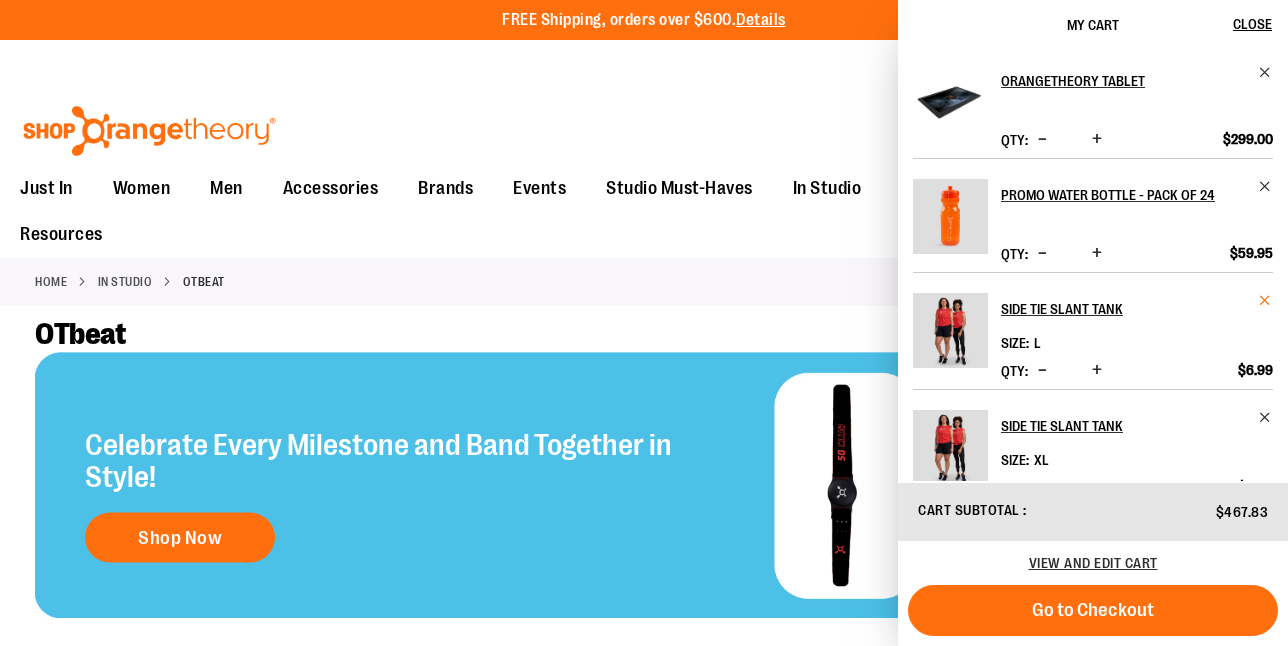 click at bounding box center (1265, 300) 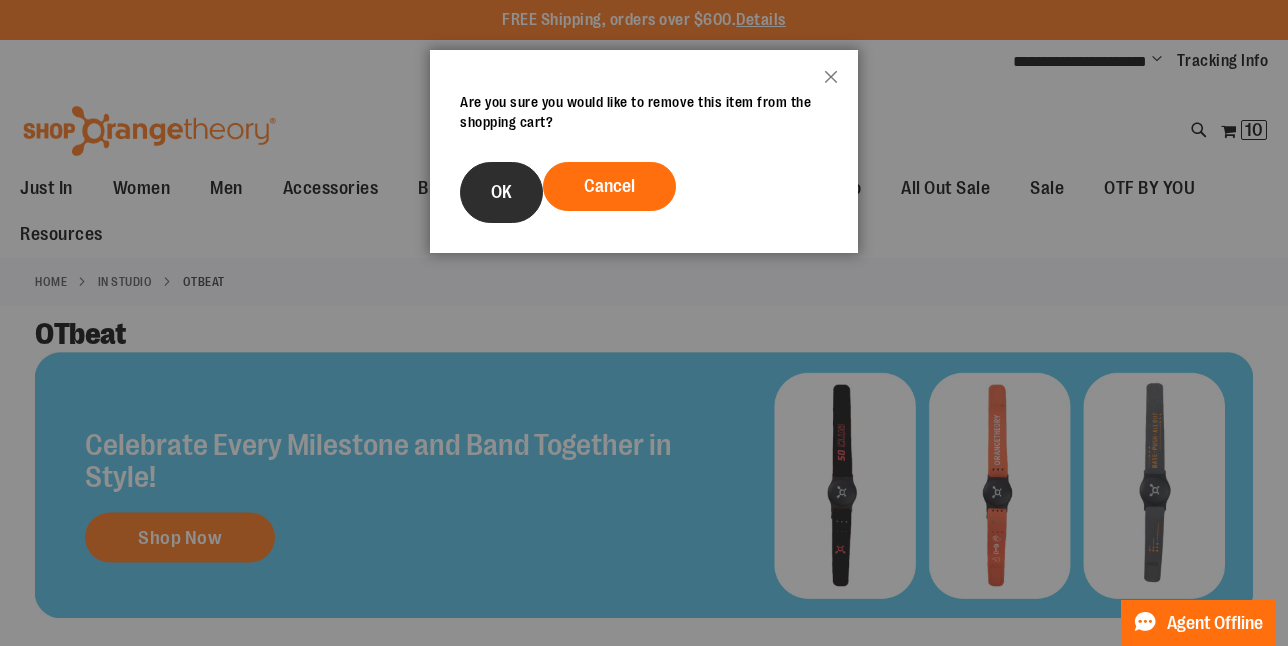 click on "OK" at bounding box center [501, 192] 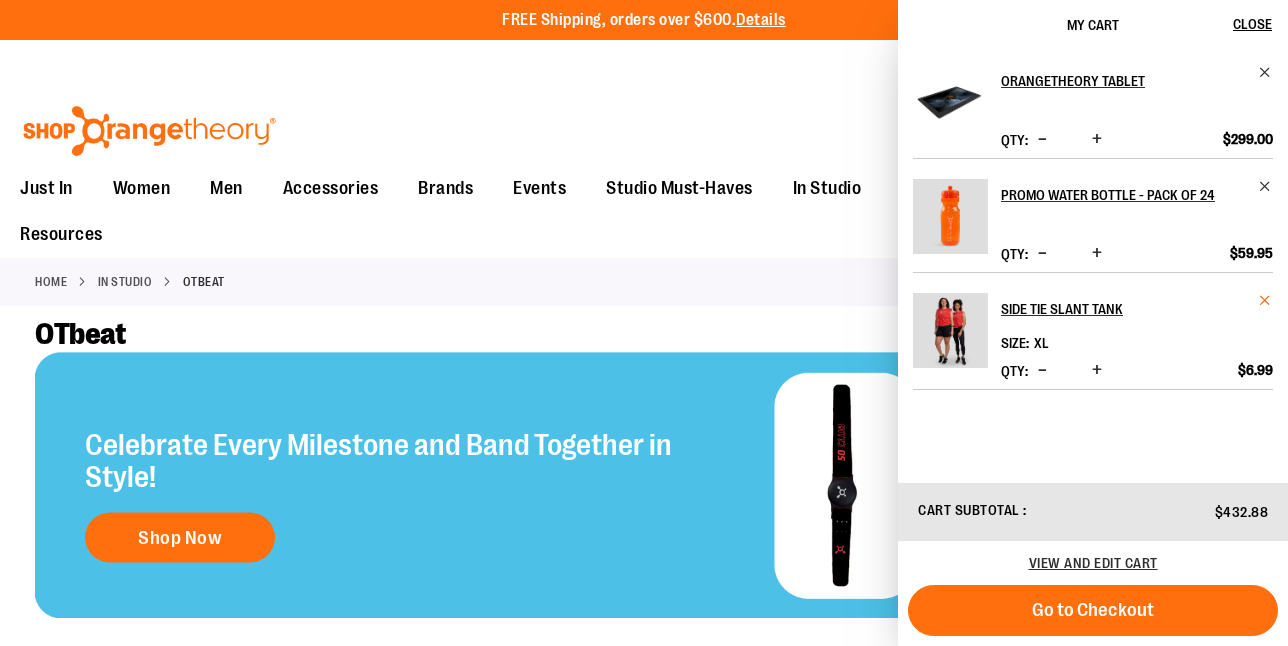 click at bounding box center (1265, 300) 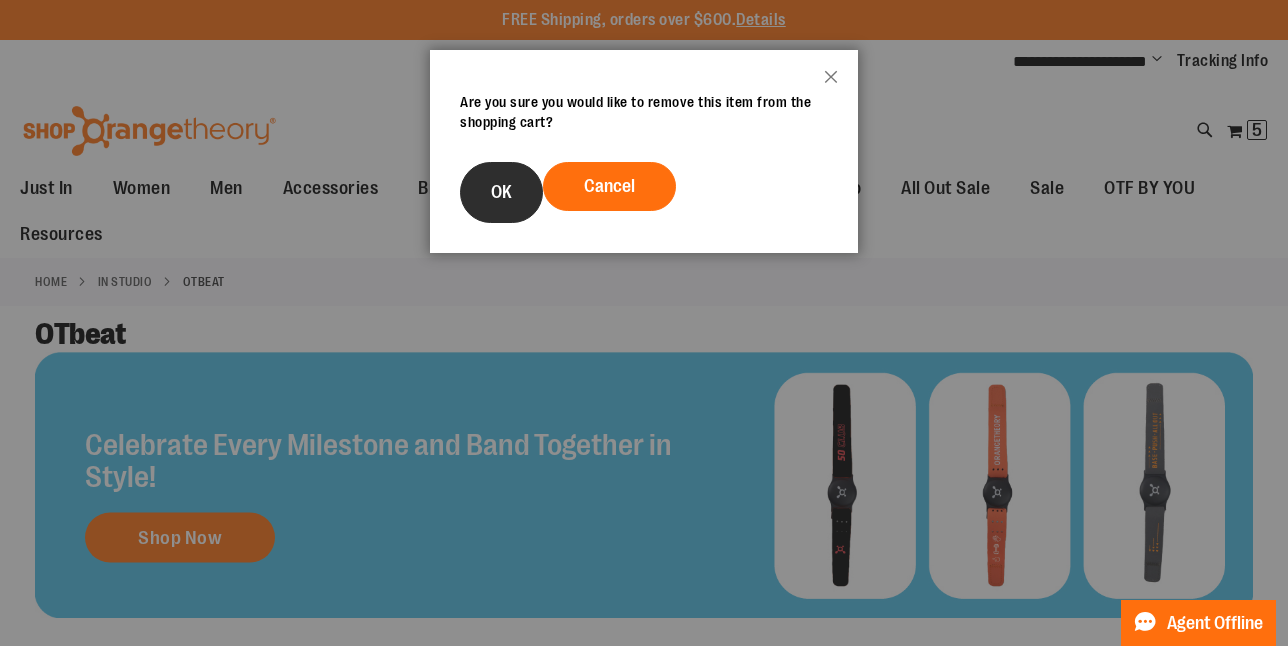 click on "OK" at bounding box center [501, 192] 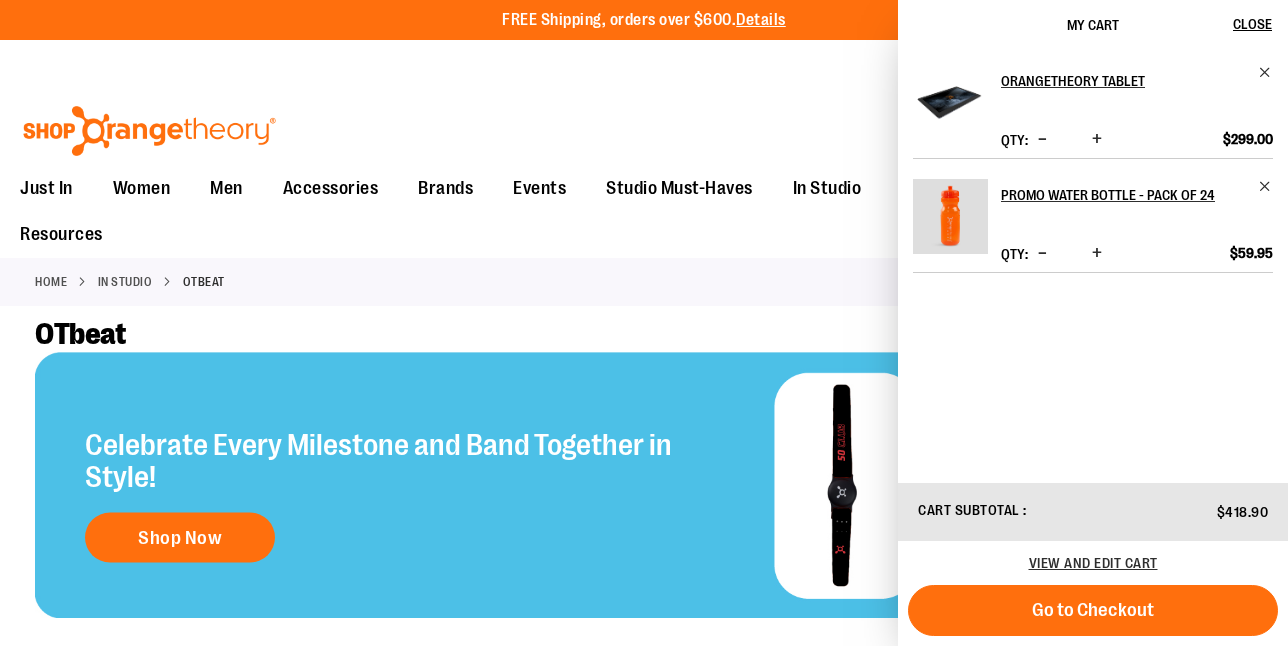 click at bounding box center [1097, 139] 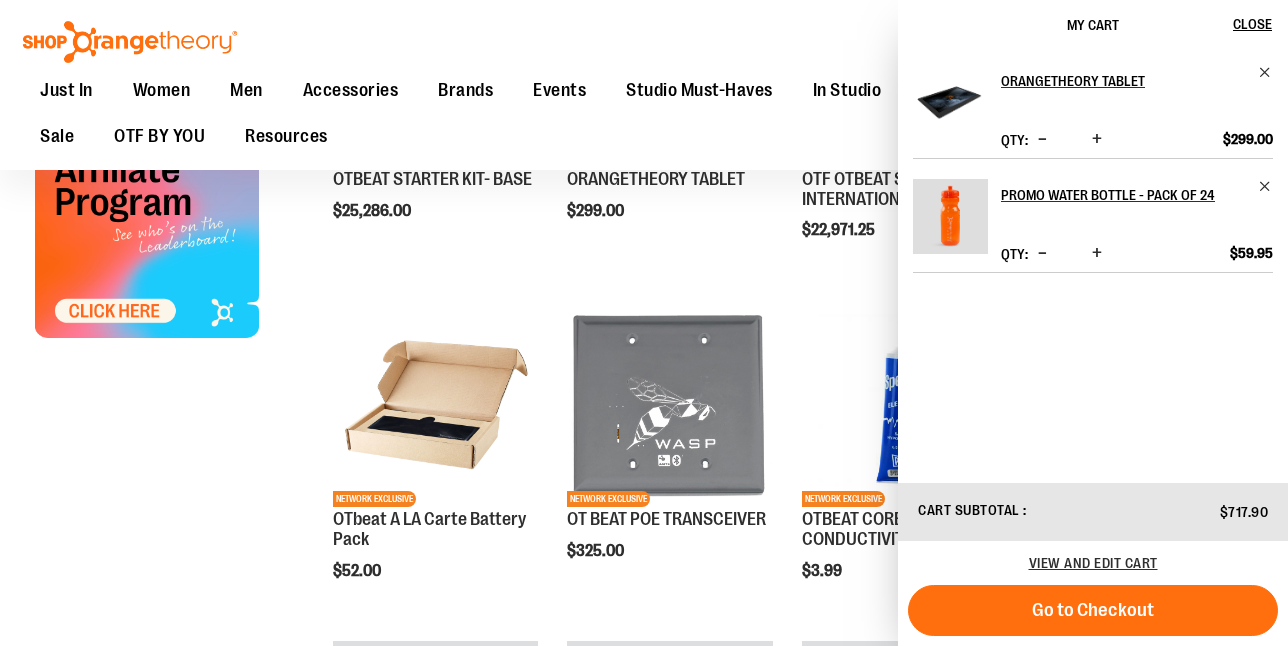 scroll, scrollTop: 775, scrollLeft: 0, axis: vertical 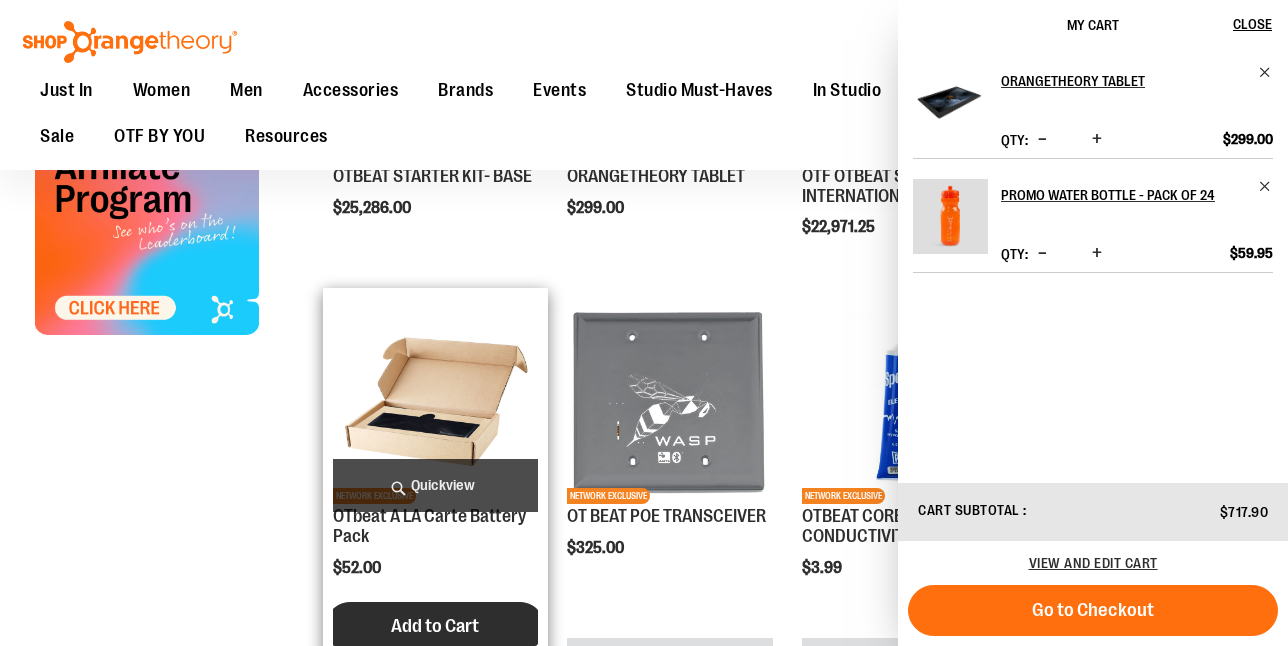 click on "Add to Cart" at bounding box center [435, 626] 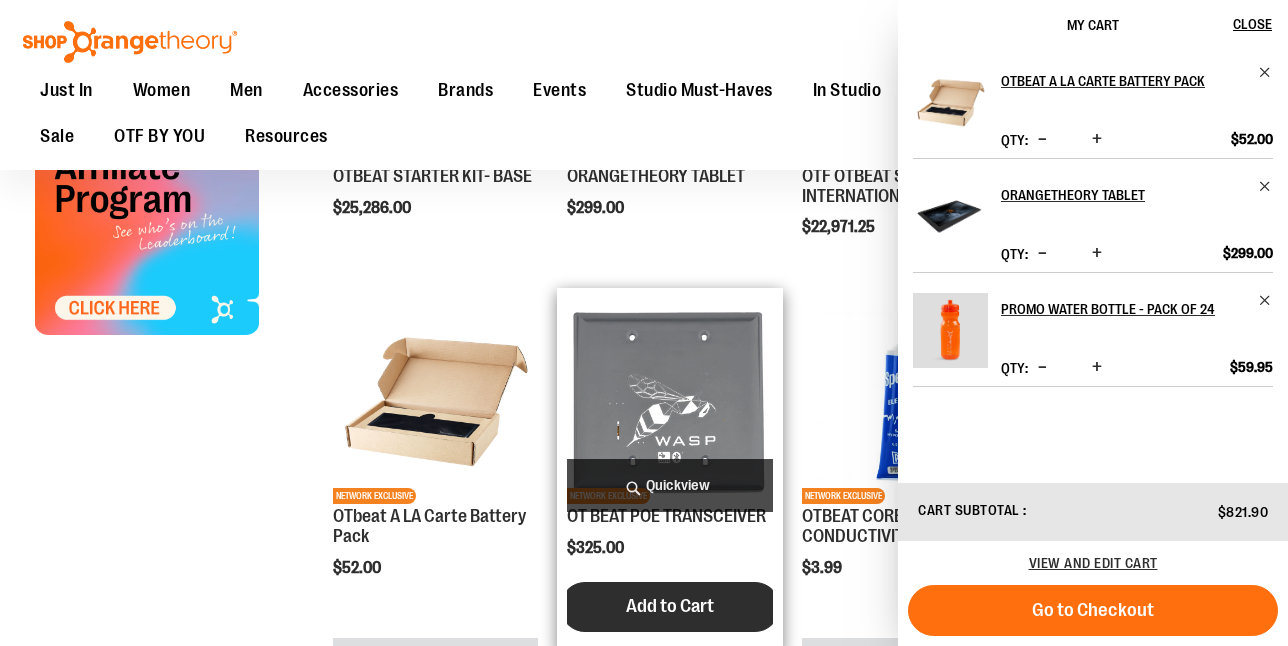 click on "Add to Cart" at bounding box center [670, 607] 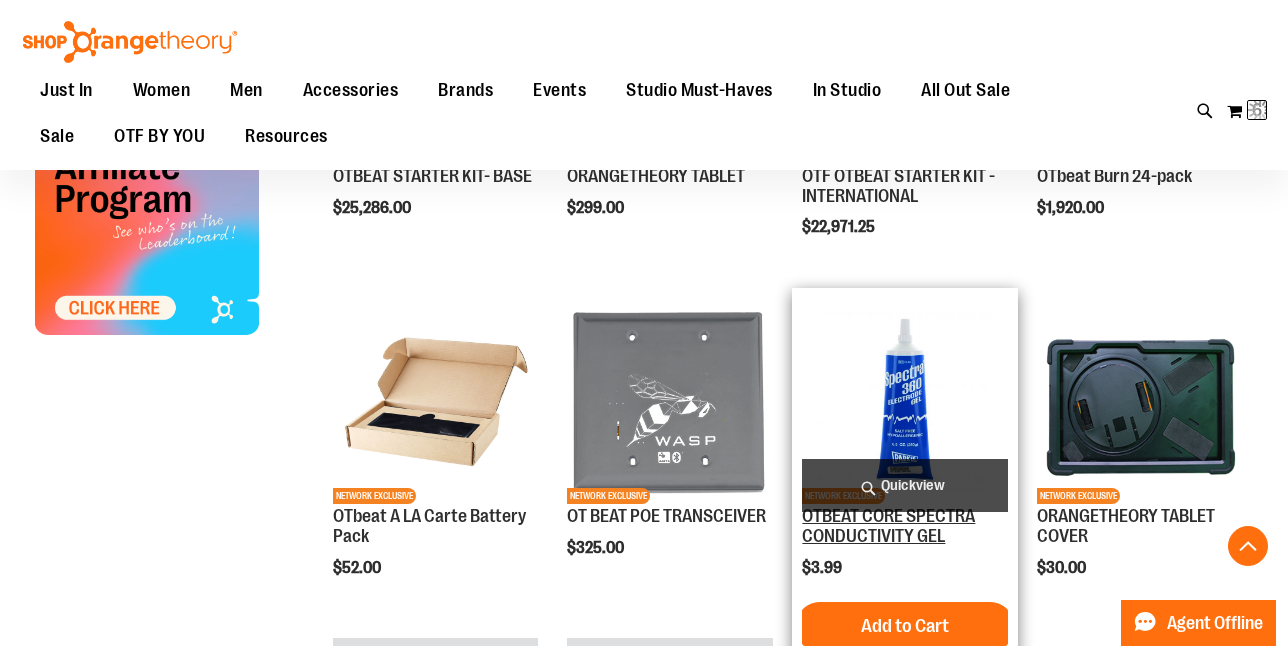 click on "OTBEAT CORE SPECTRA CONDUCTIVITY GEL" at bounding box center (888, 526) 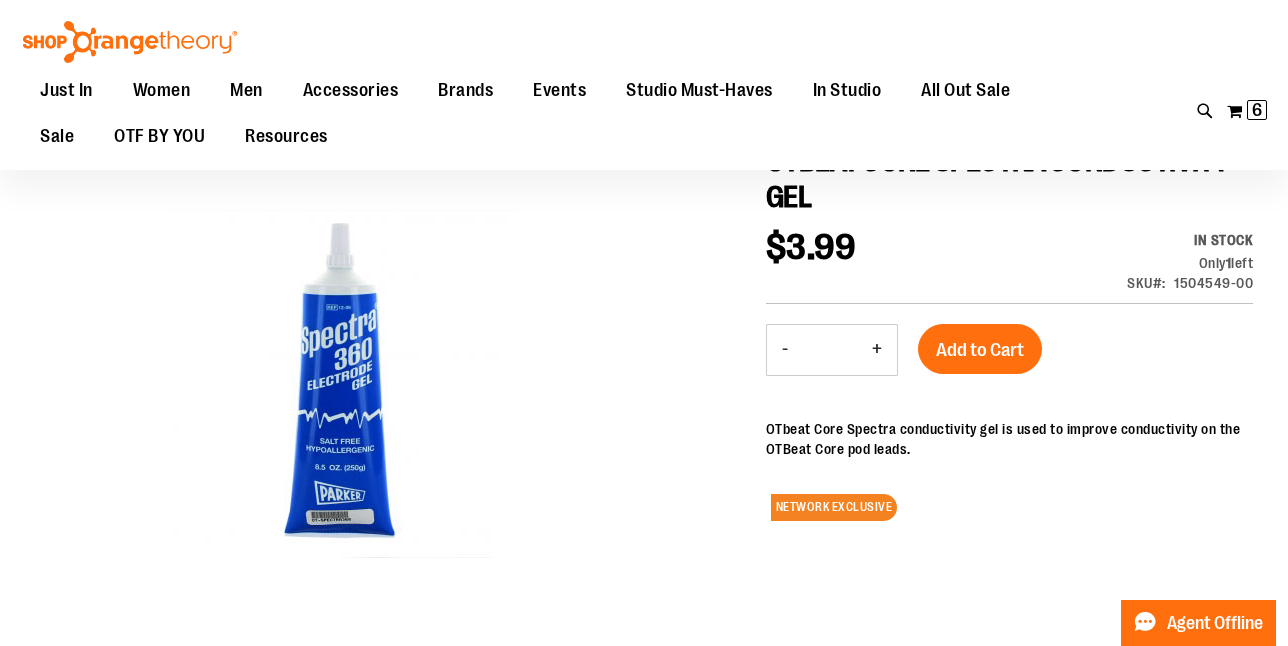 scroll, scrollTop: 0, scrollLeft: 0, axis: both 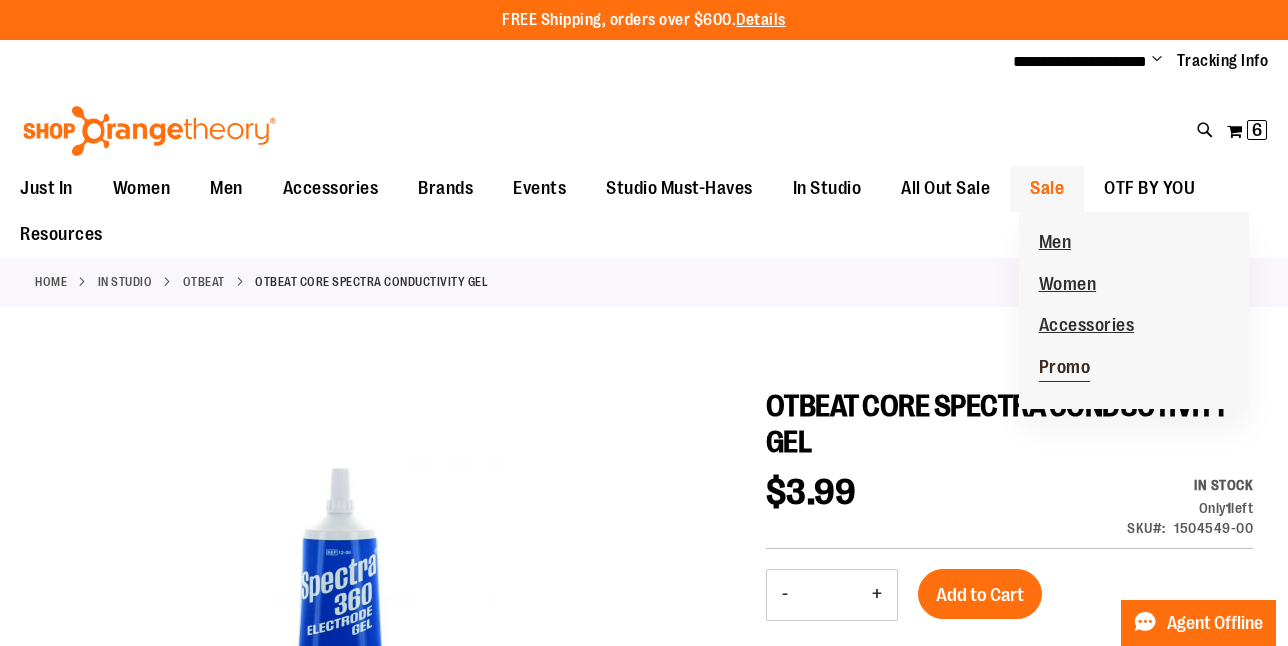 type on "**********" 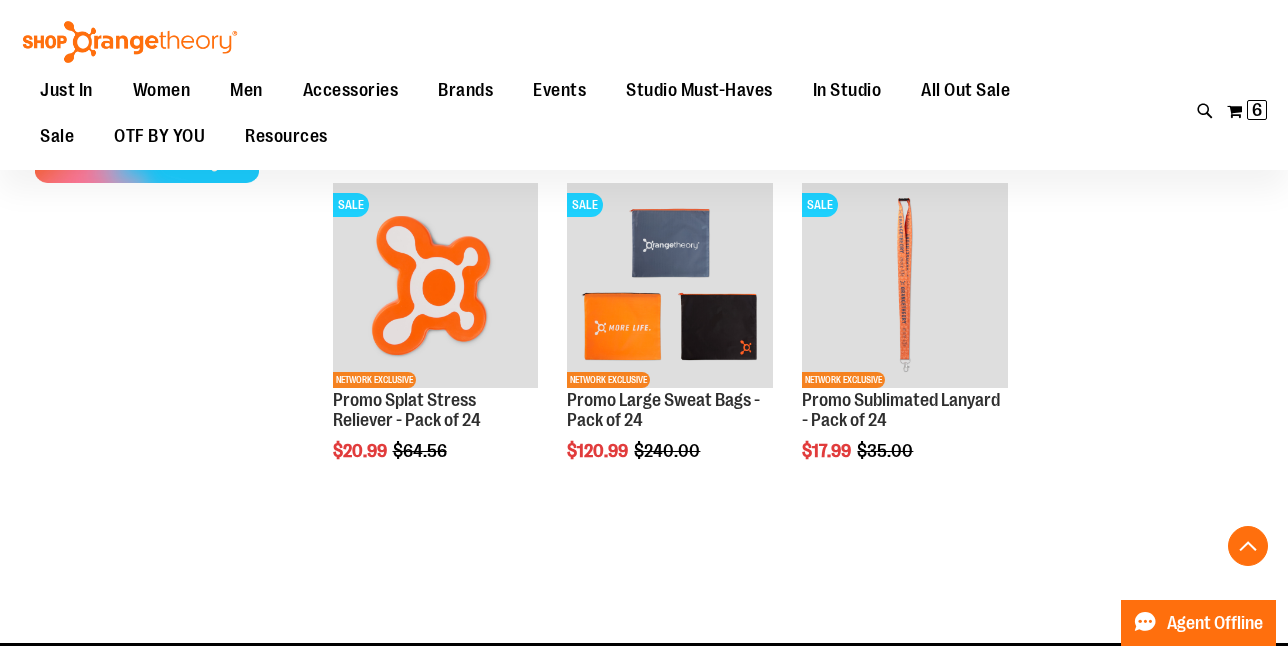 scroll, scrollTop: 0, scrollLeft: 0, axis: both 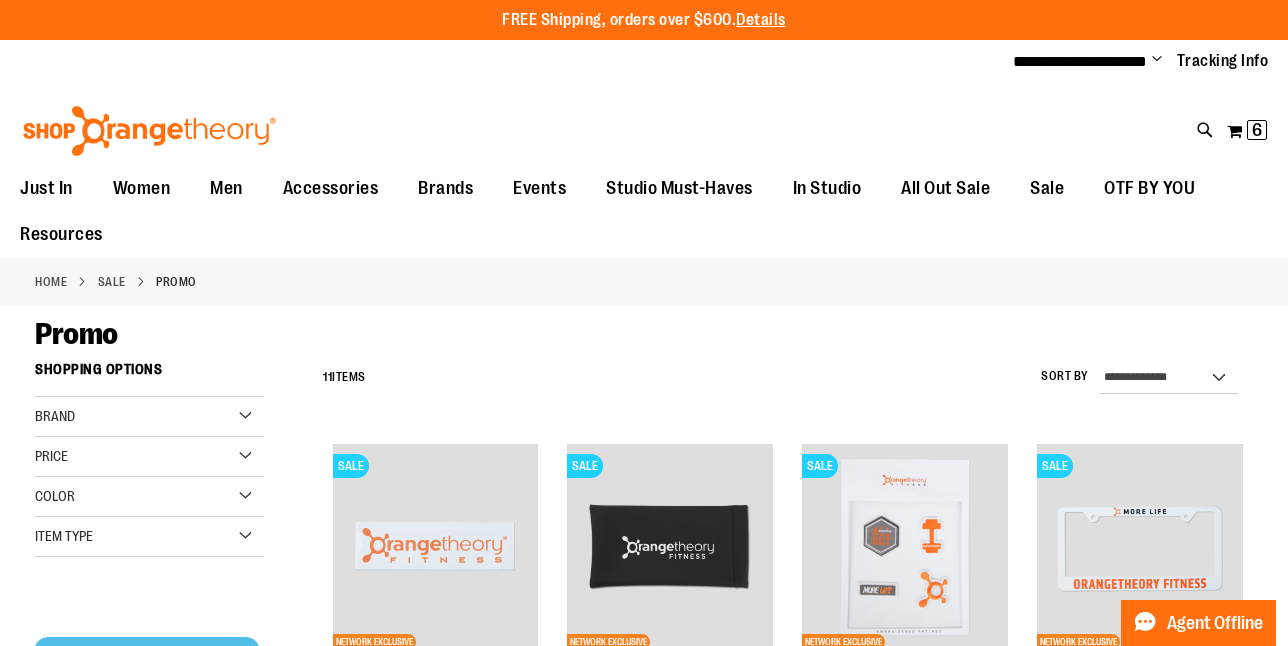 type on "**********" 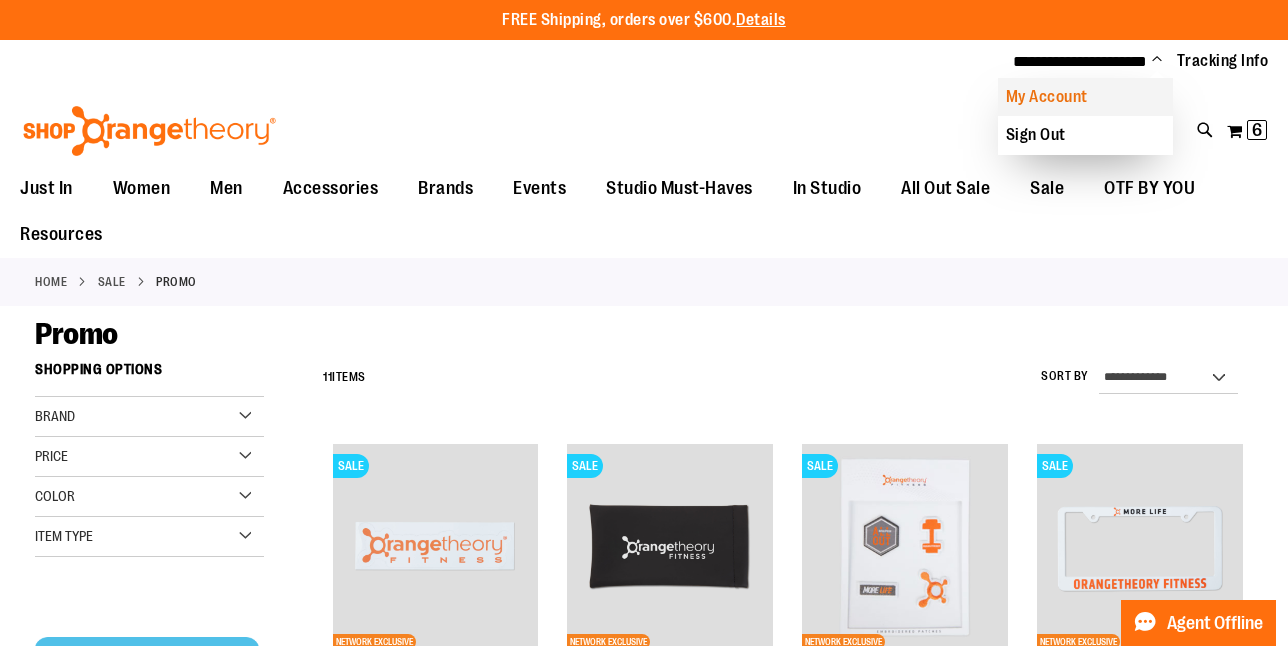 click on "My Account" at bounding box center [1085, 97] 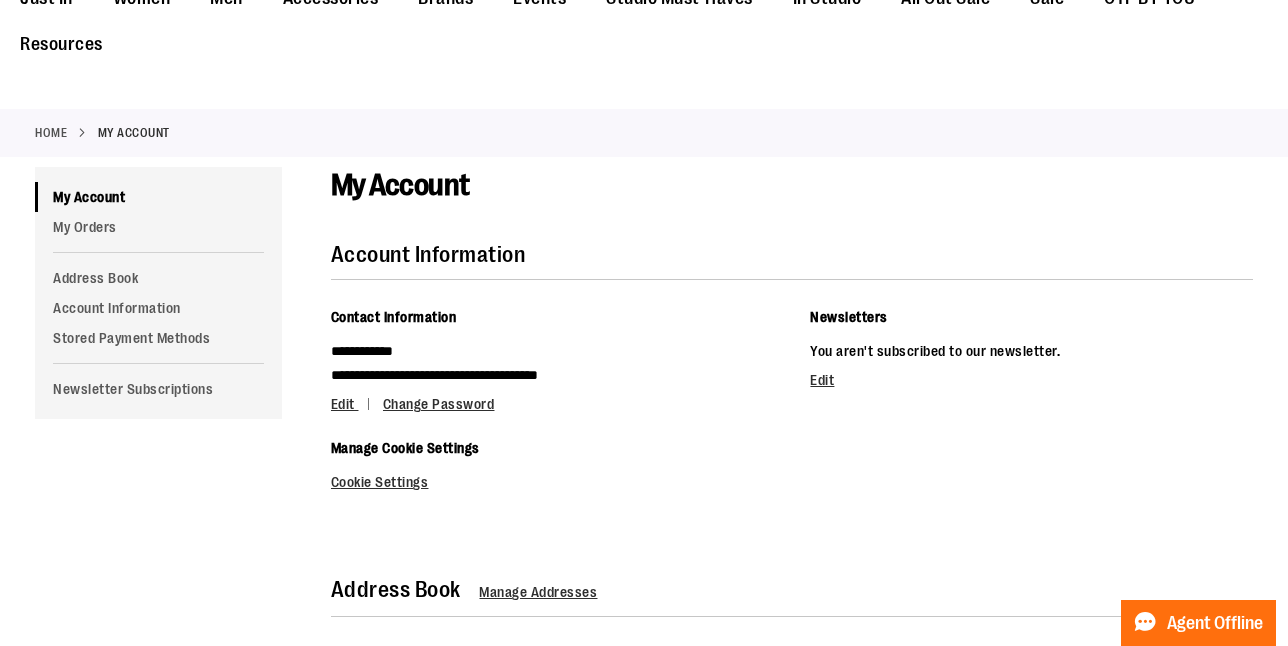 scroll, scrollTop: 0, scrollLeft: 0, axis: both 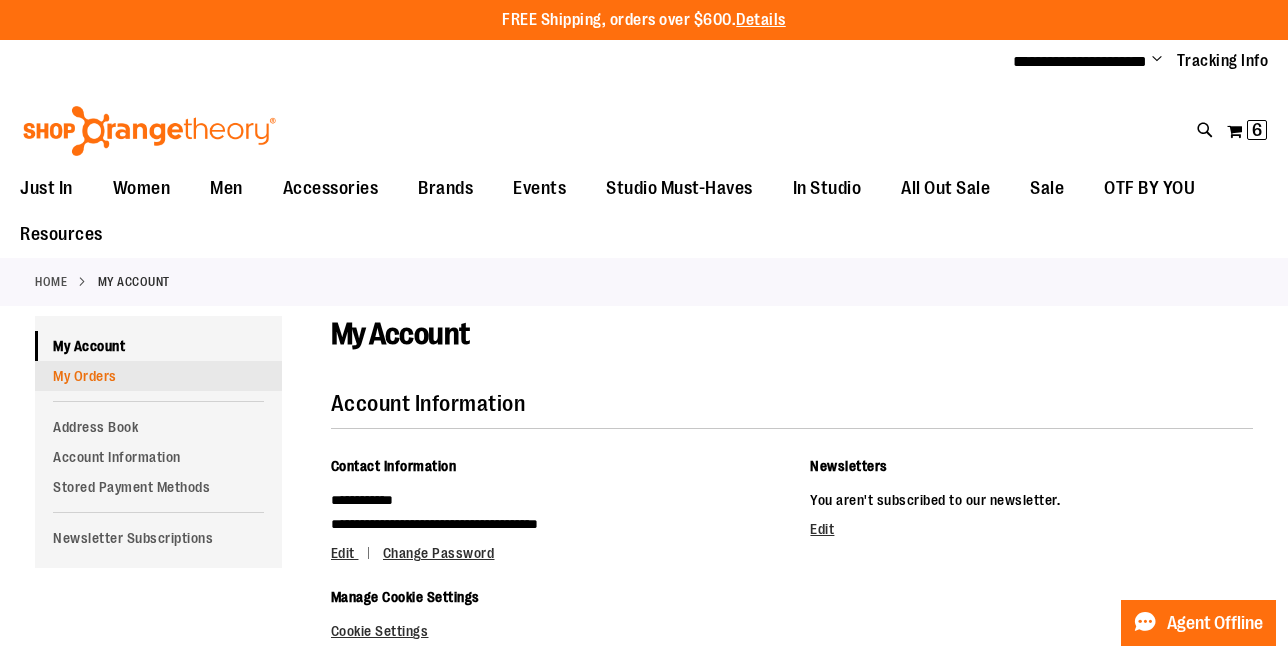 type on "**********" 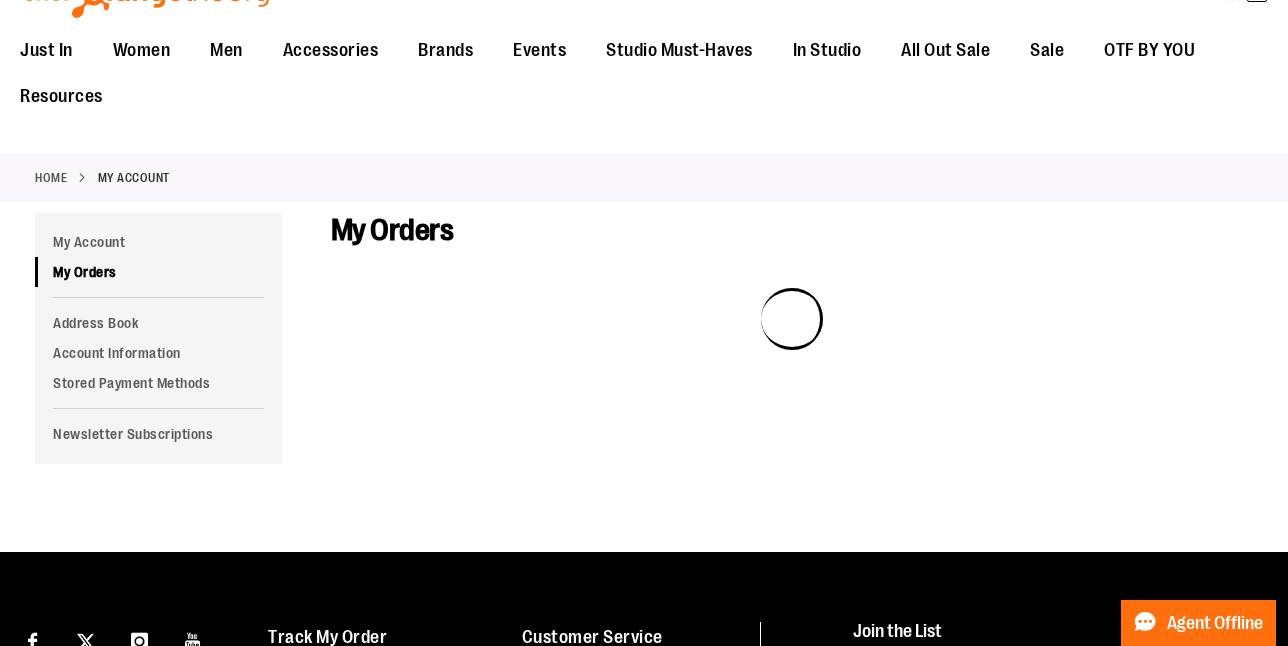 scroll, scrollTop: 0, scrollLeft: 0, axis: both 